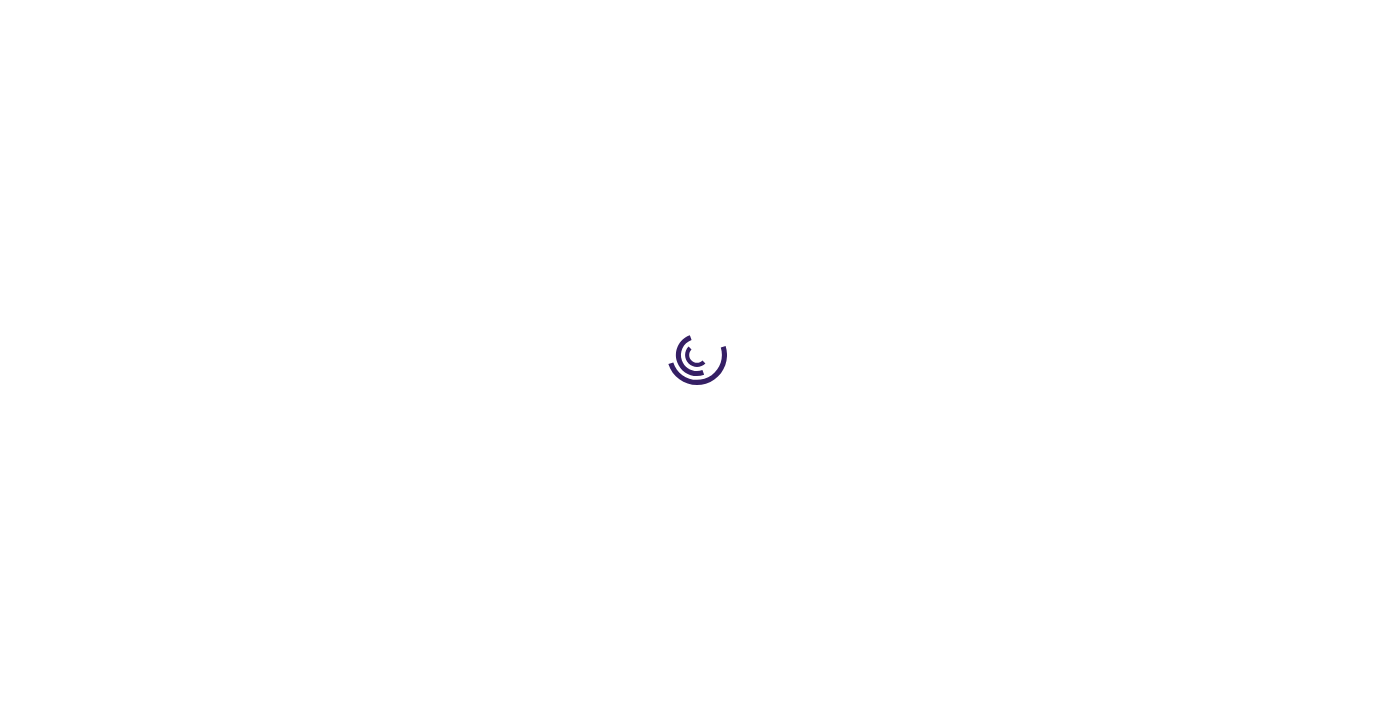 type on "0" 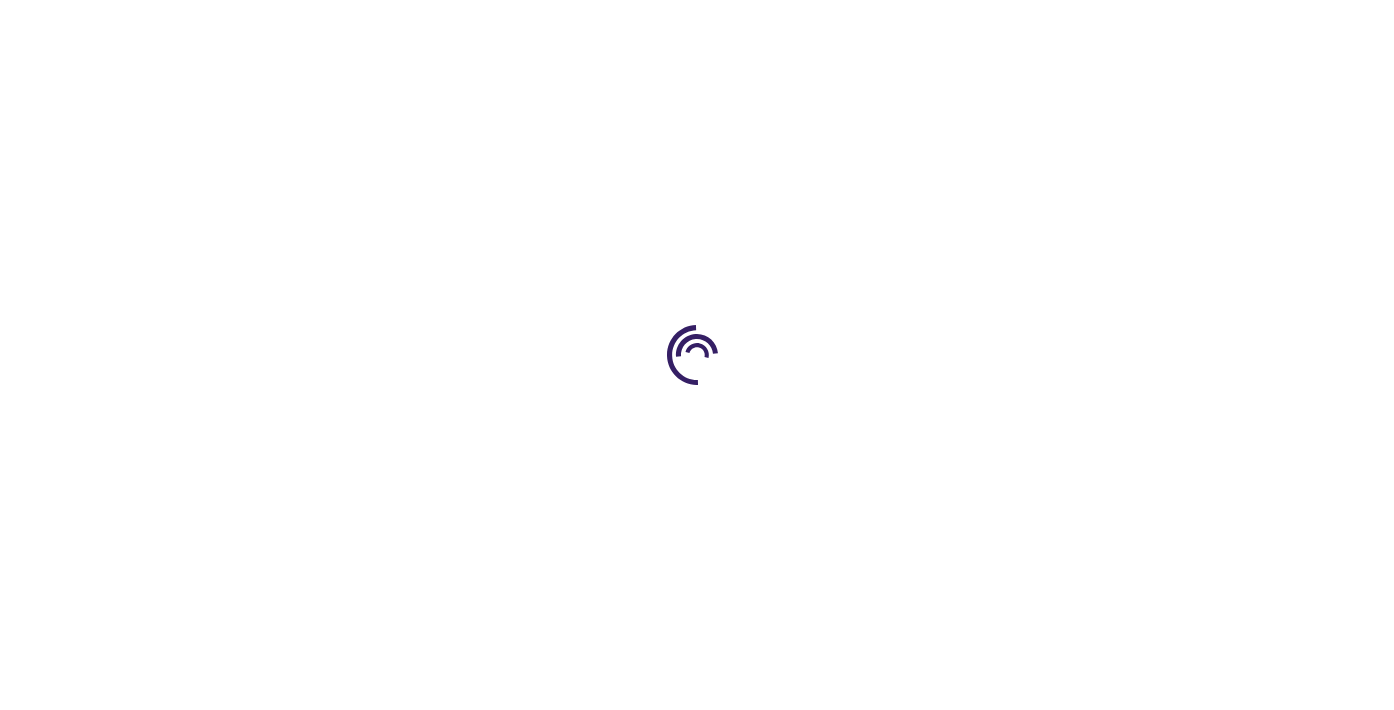 type on "0" 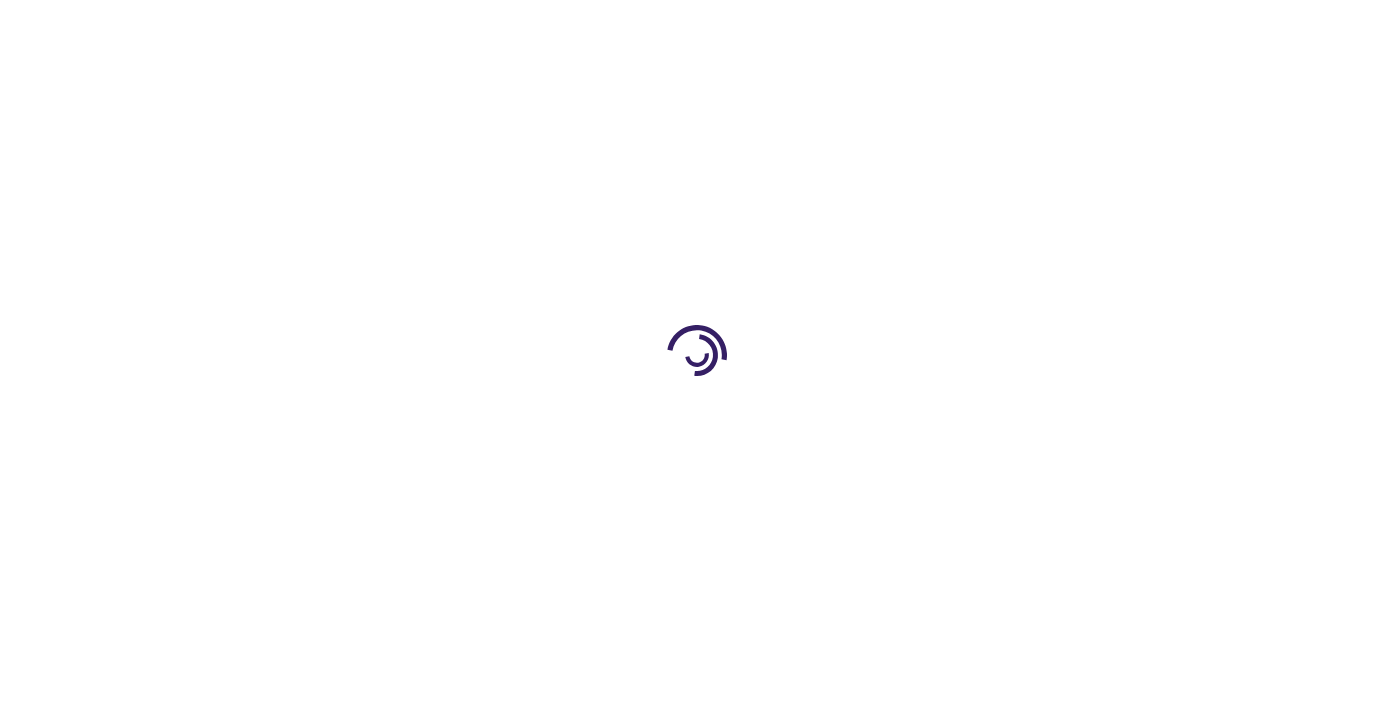 type on "0" 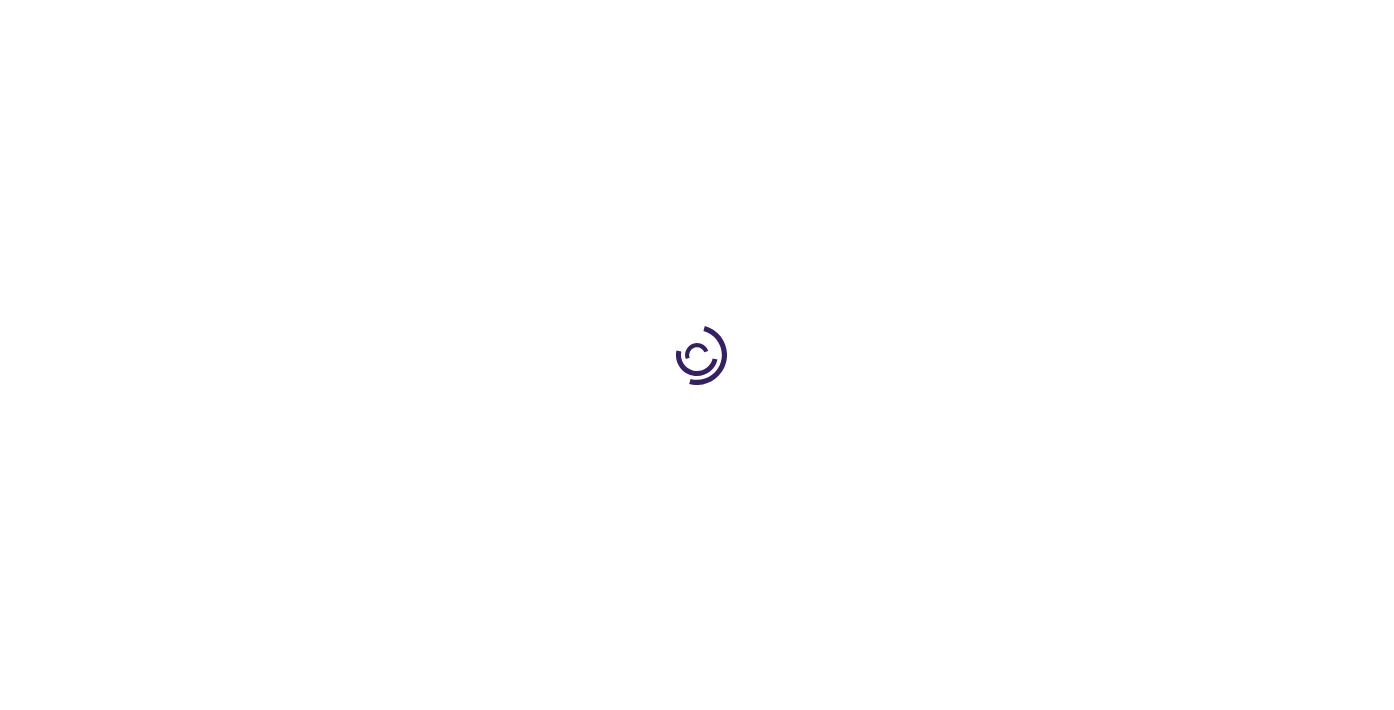 scroll, scrollTop: 0, scrollLeft: 0, axis: both 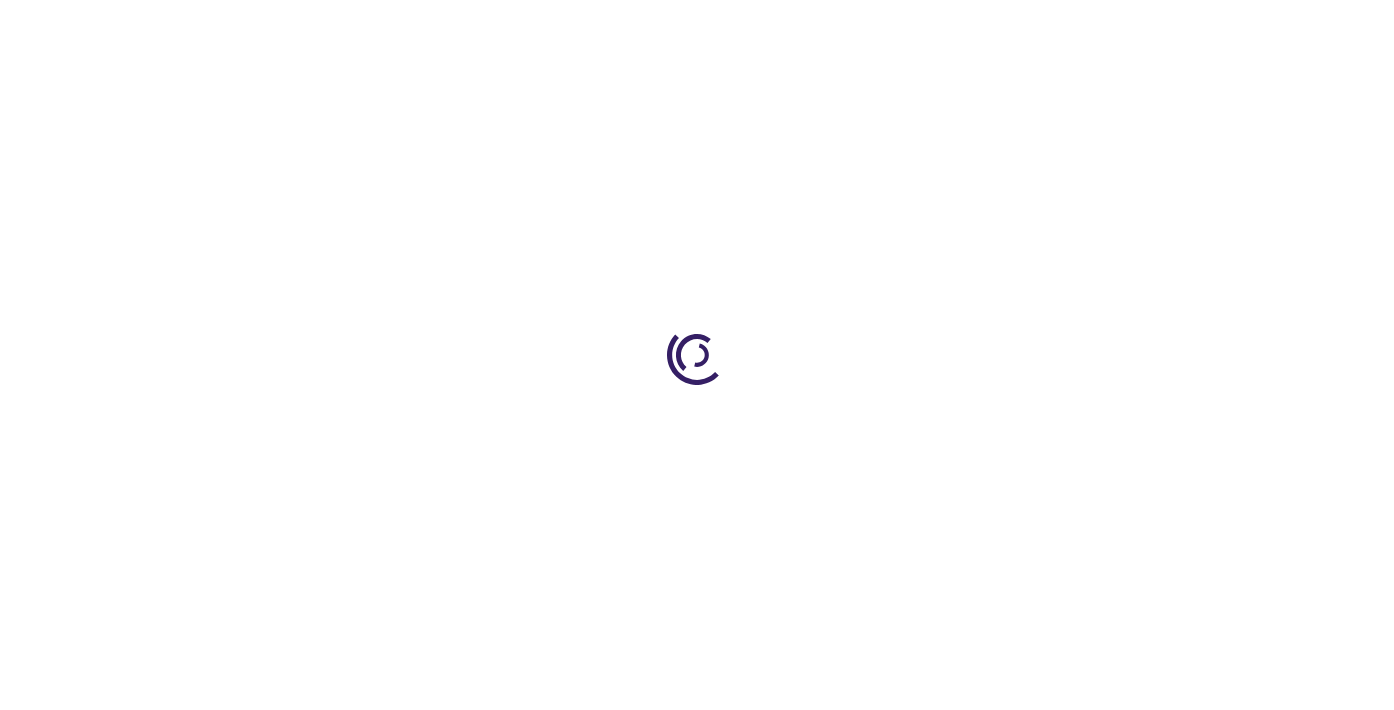 type on "0" 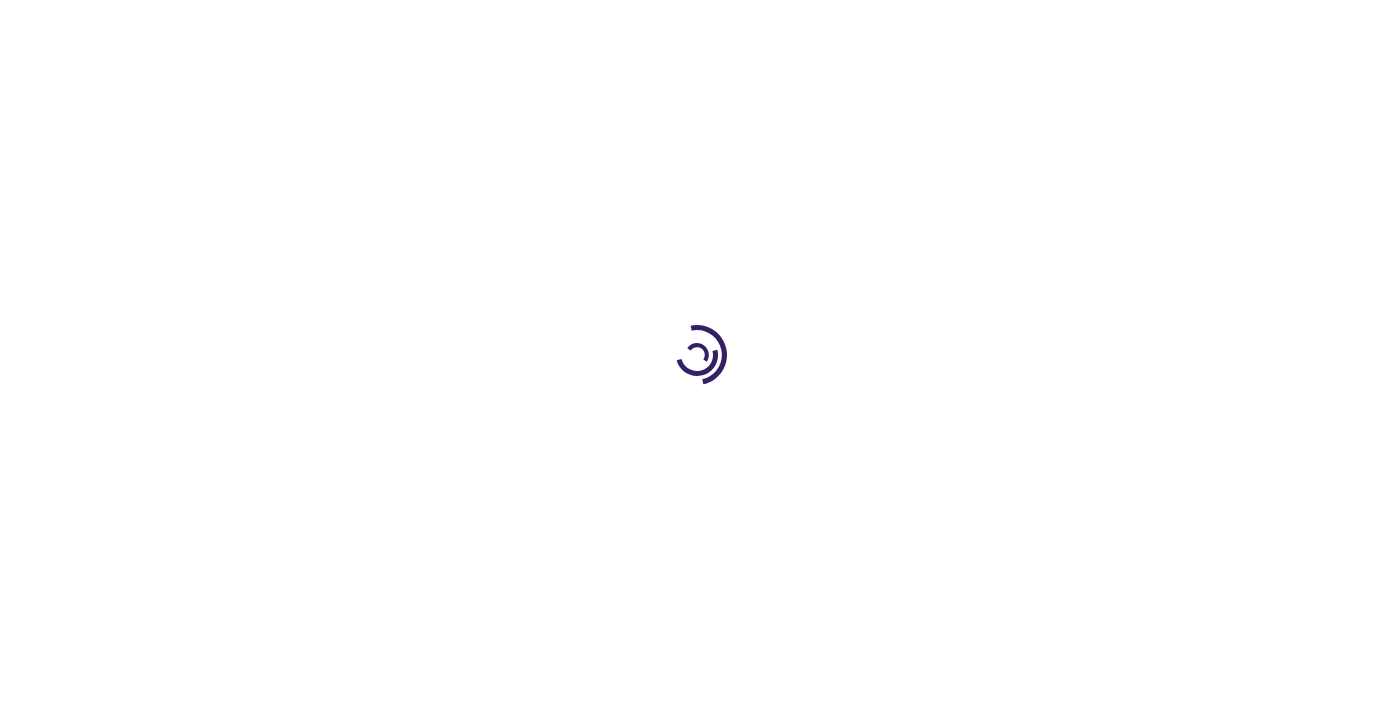 type on "0" 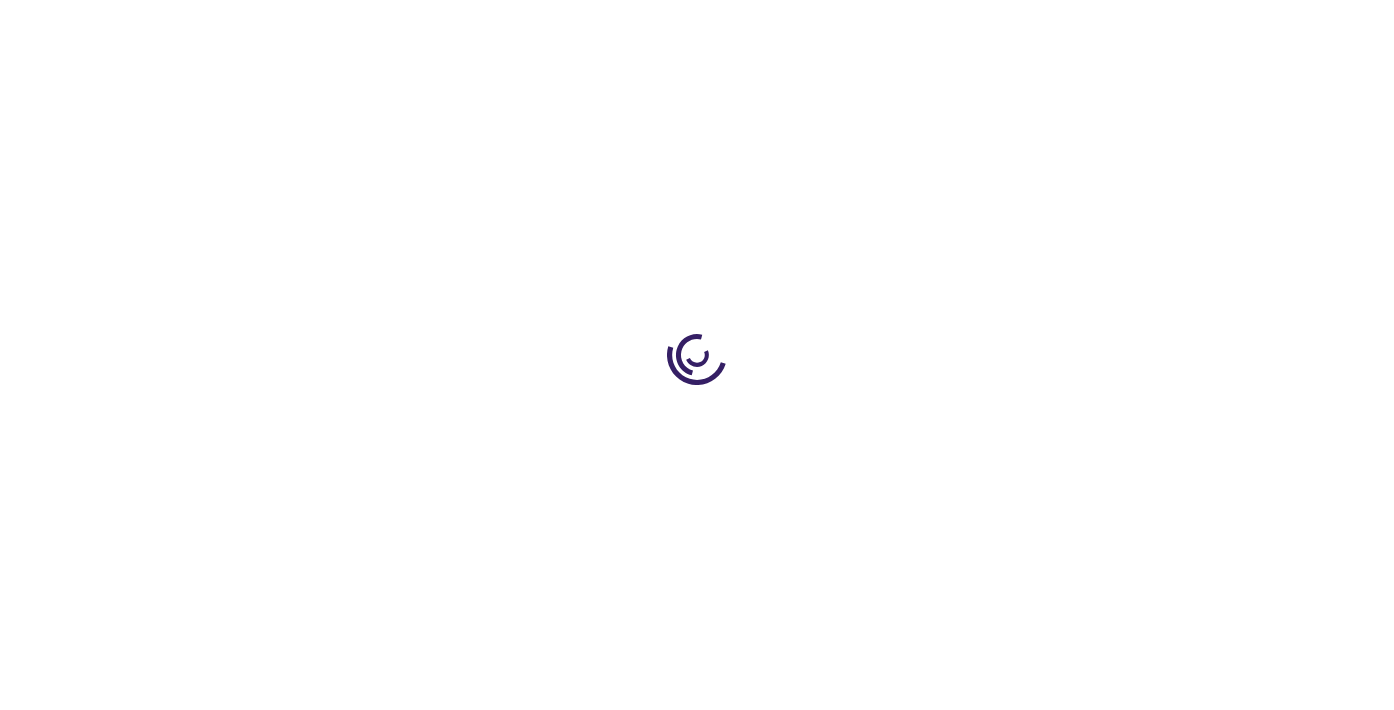 type on "0" 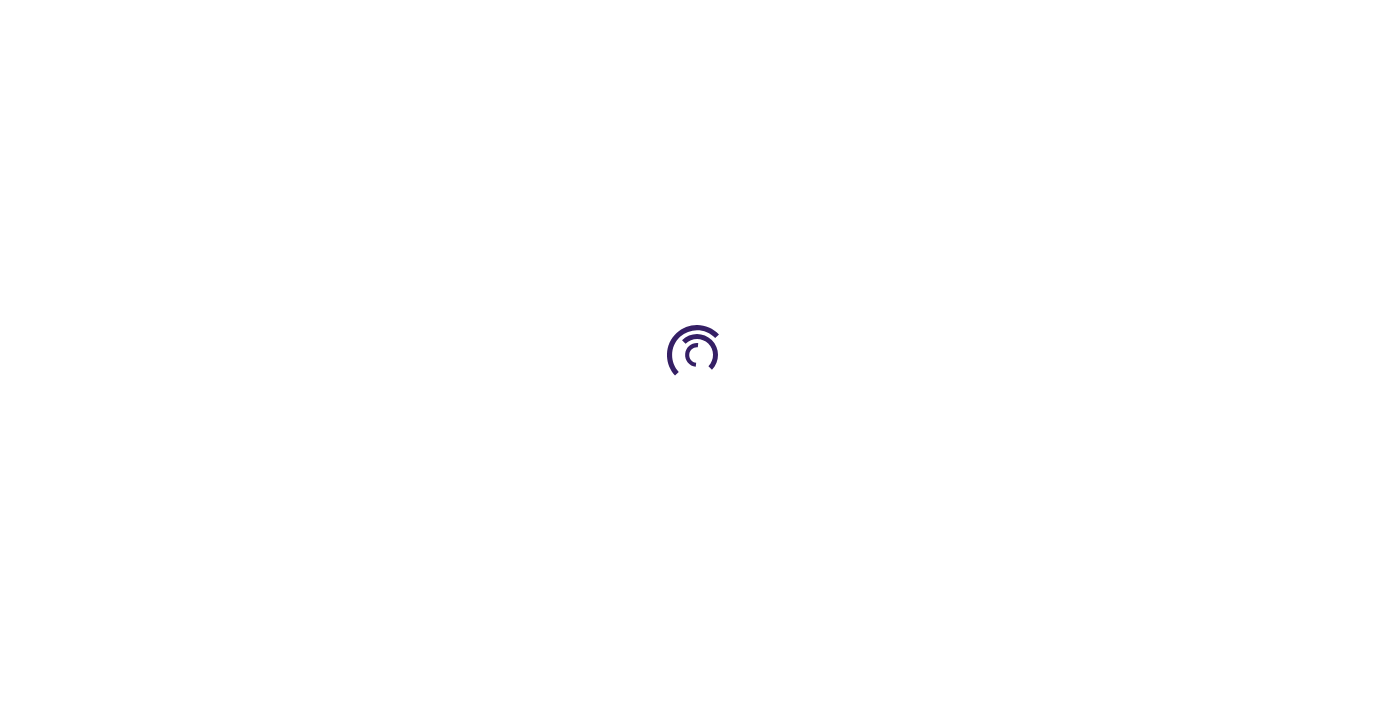 scroll, scrollTop: 0, scrollLeft: 0, axis: both 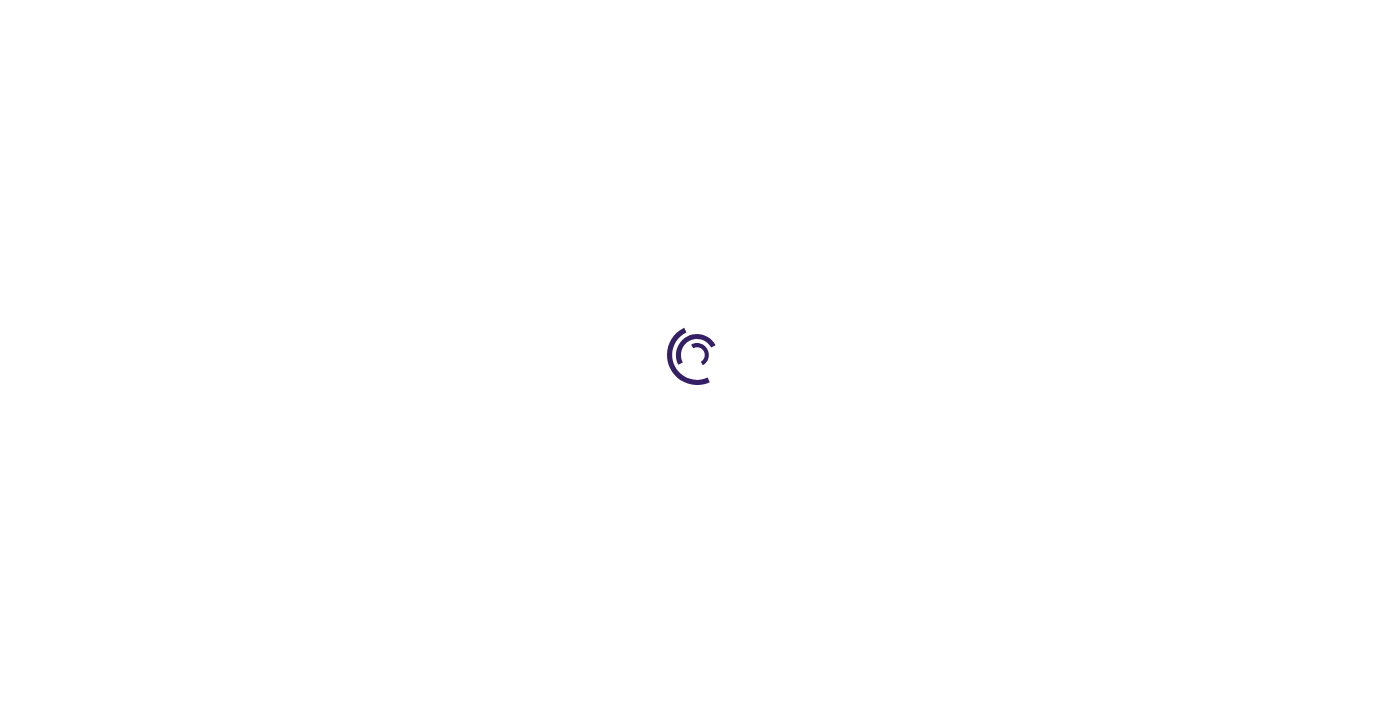 type on "0" 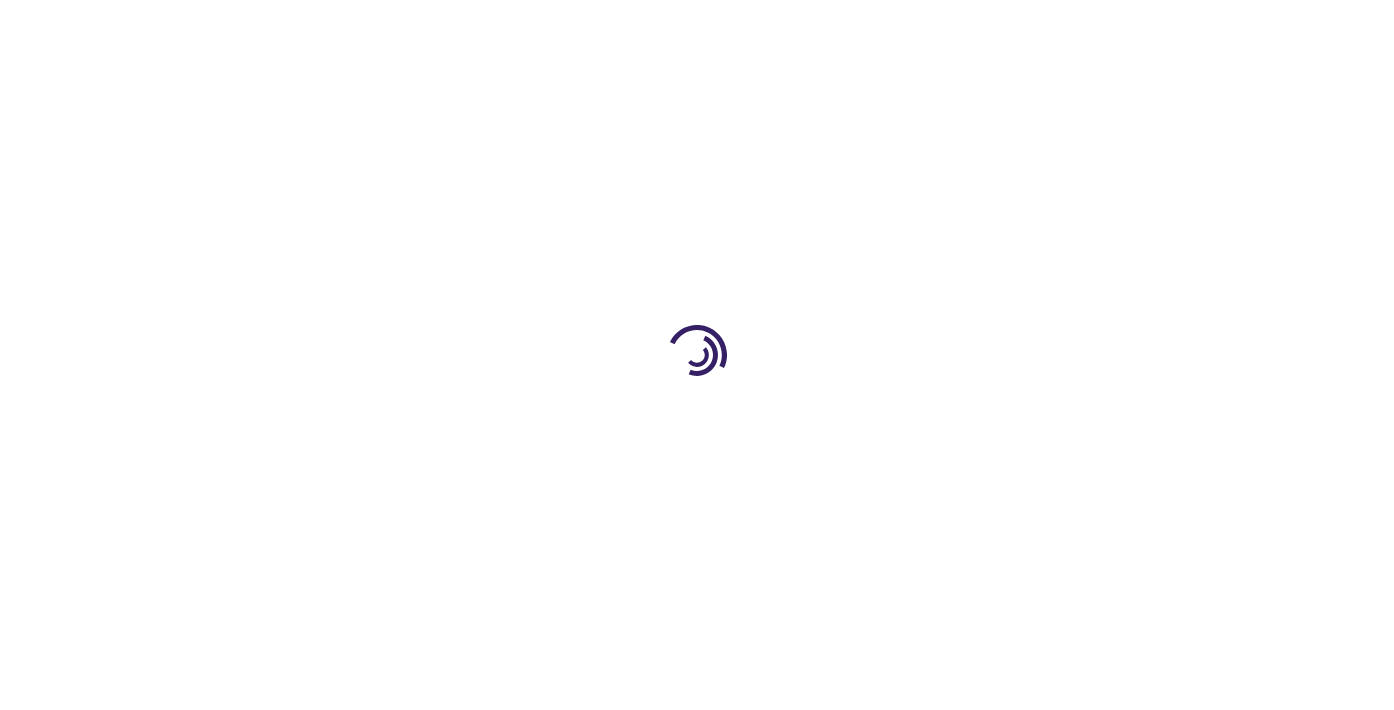 scroll, scrollTop: 0, scrollLeft: 0, axis: both 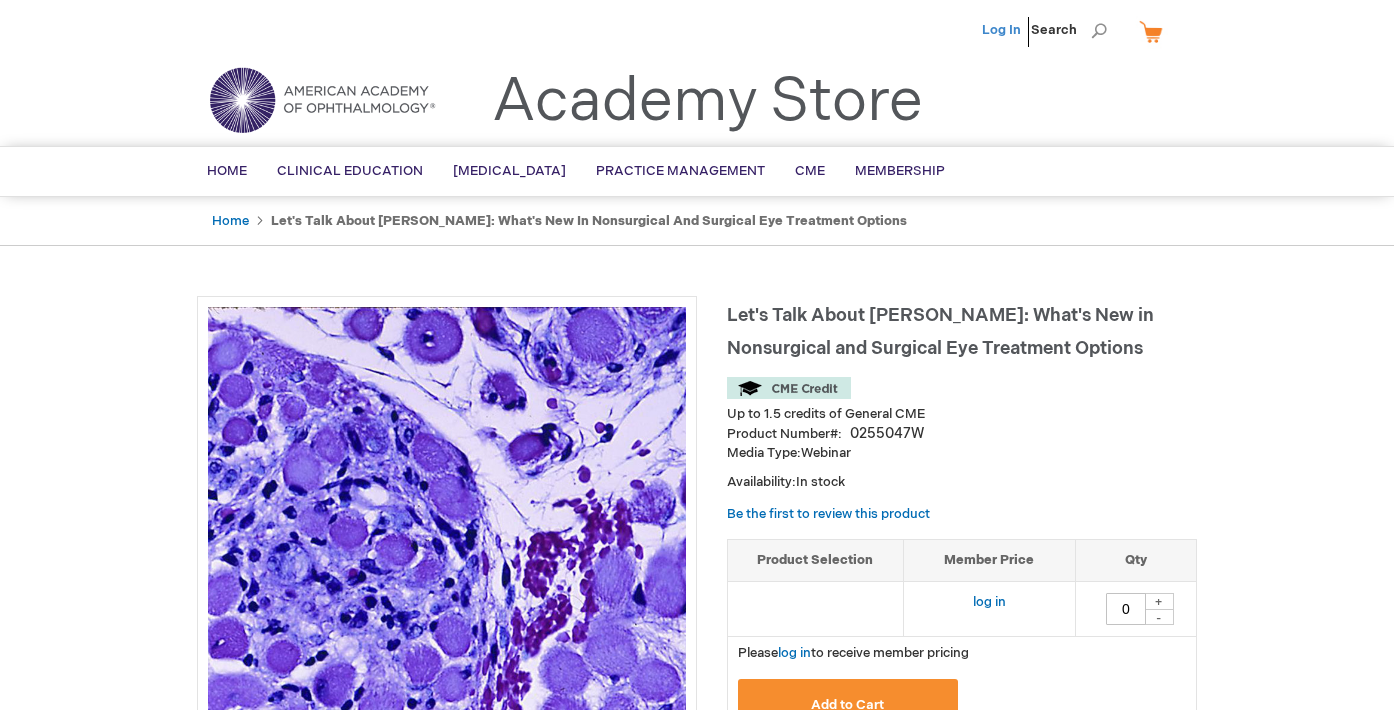 click on "Log In" at bounding box center [1001, 30] 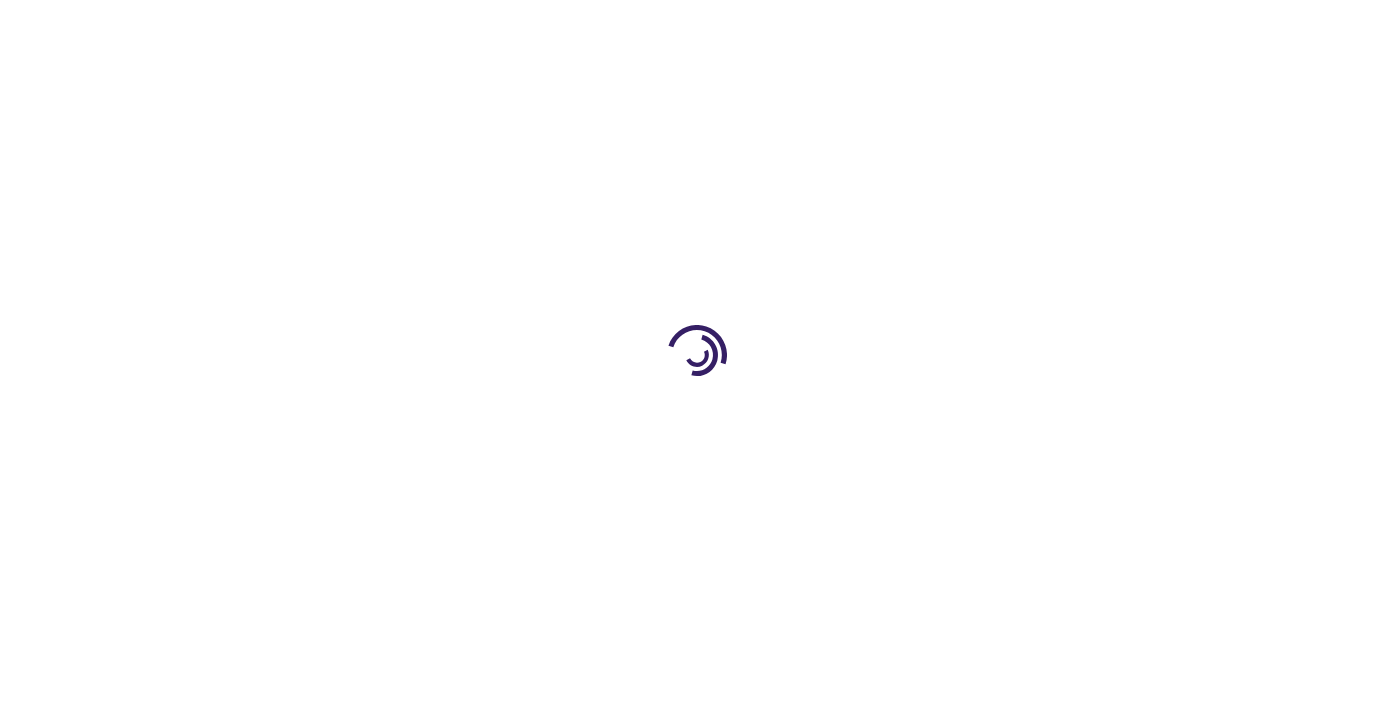 scroll, scrollTop: 0, scrollLeft: 0, axis: both 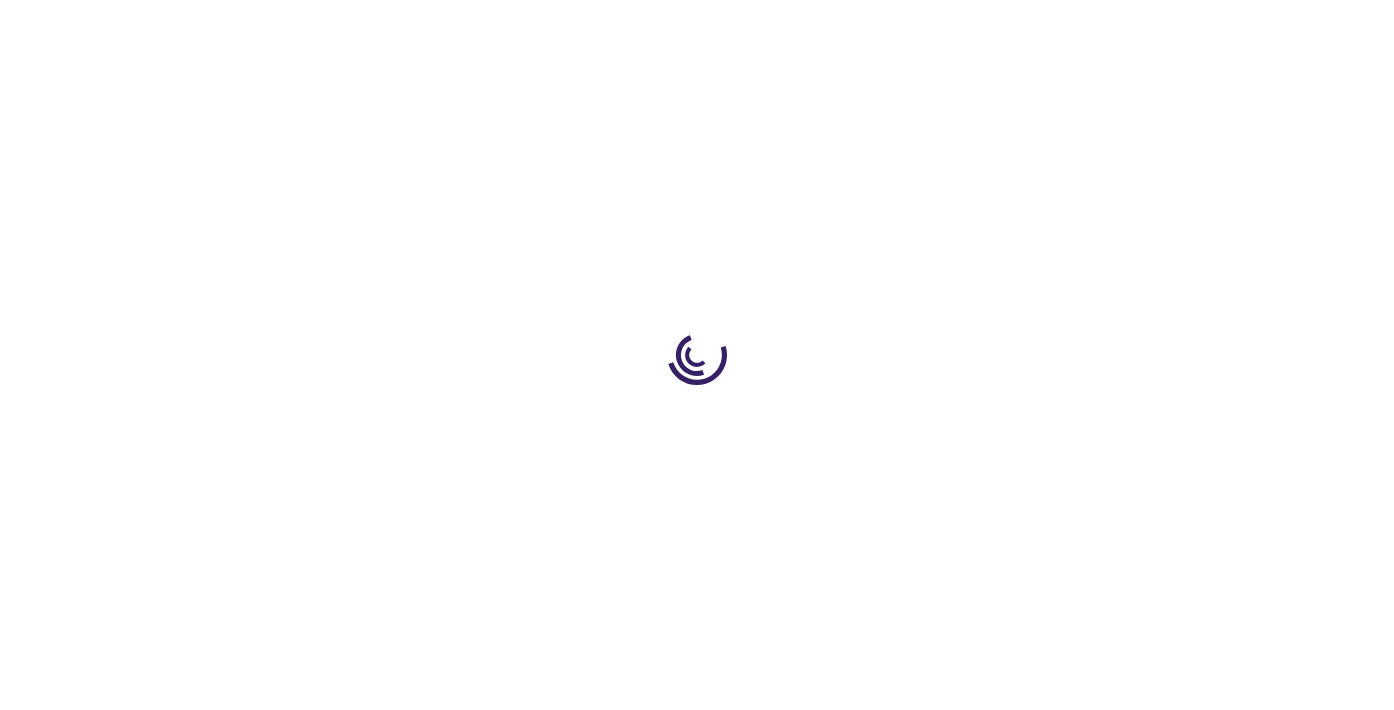 type on "0" 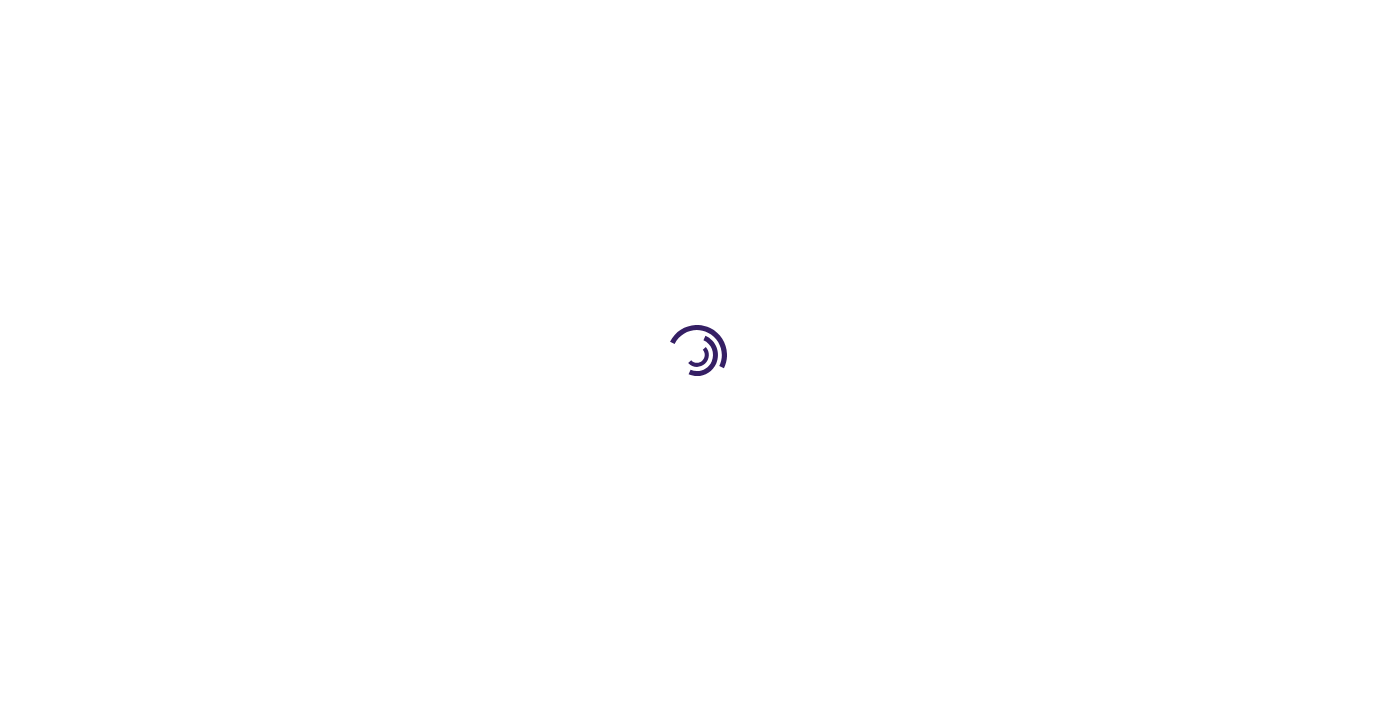scroll, scrollTop: 0, scrollLeft: 0, axis: both 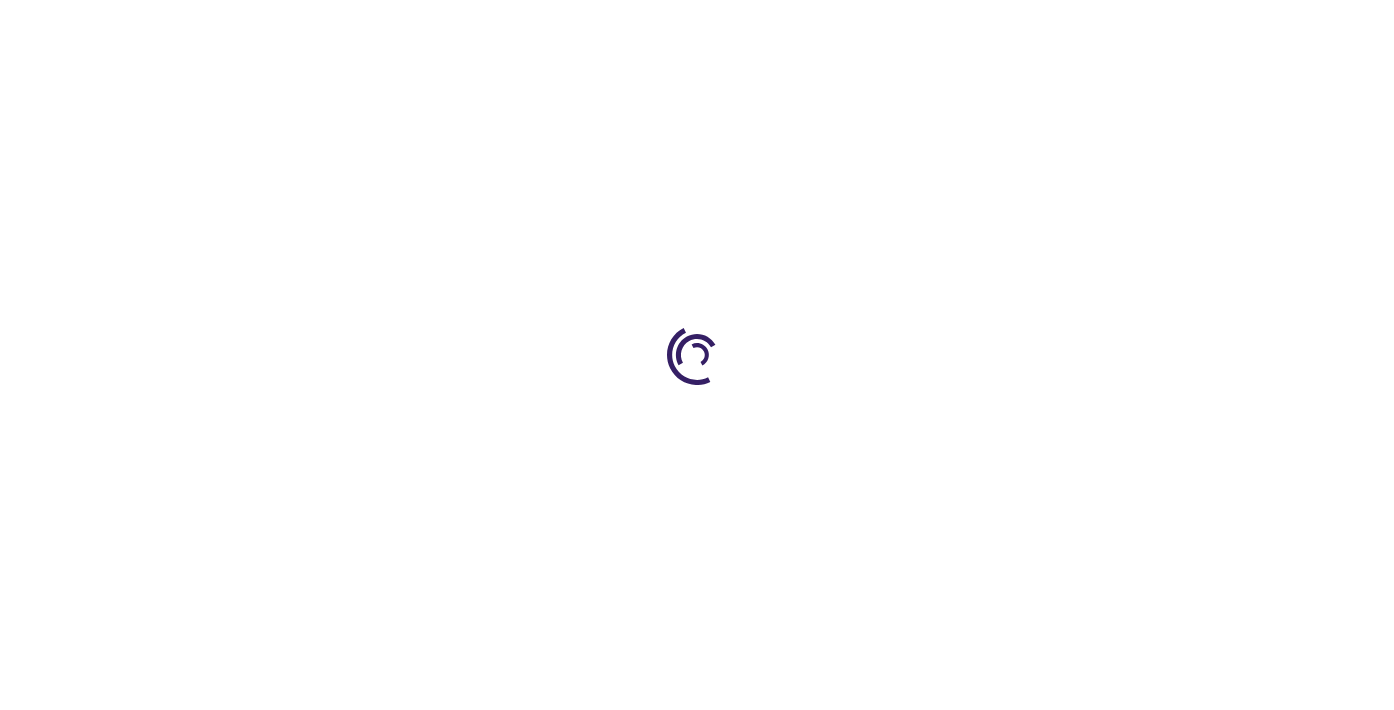 type on "0" 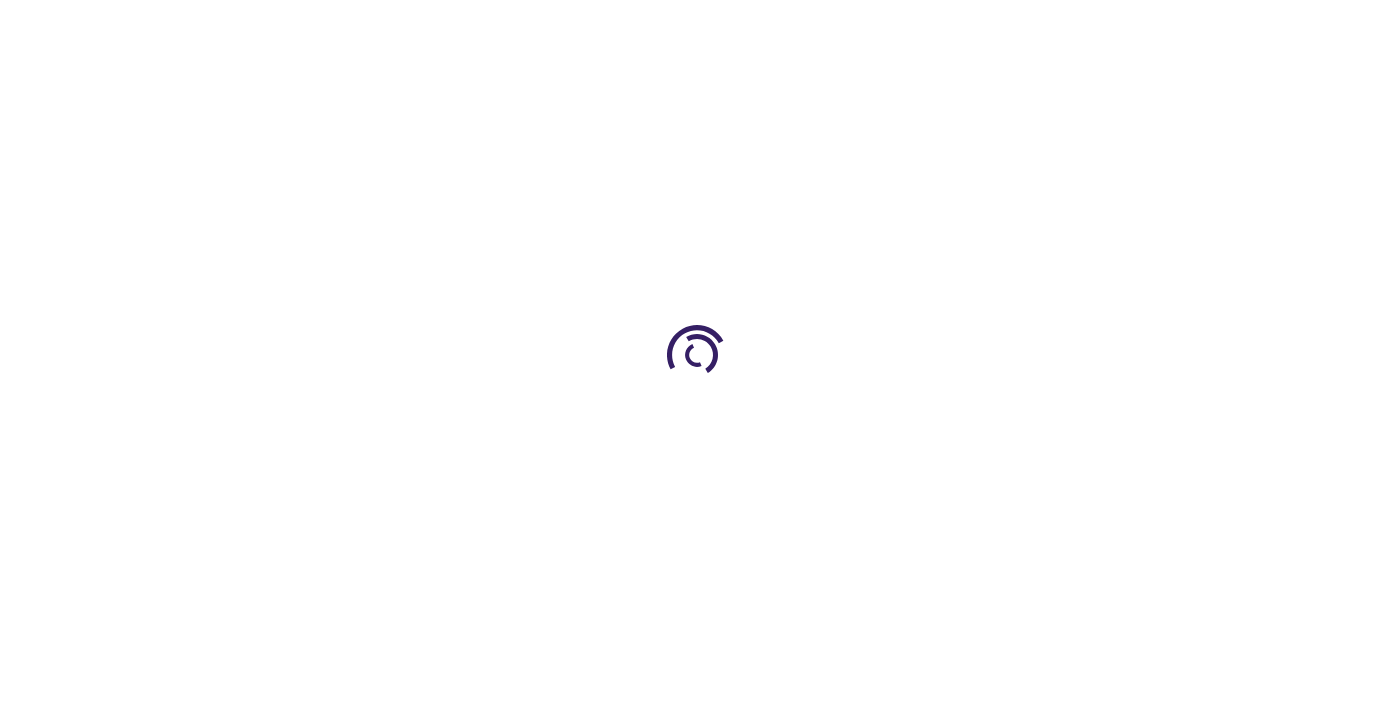 type on "0" 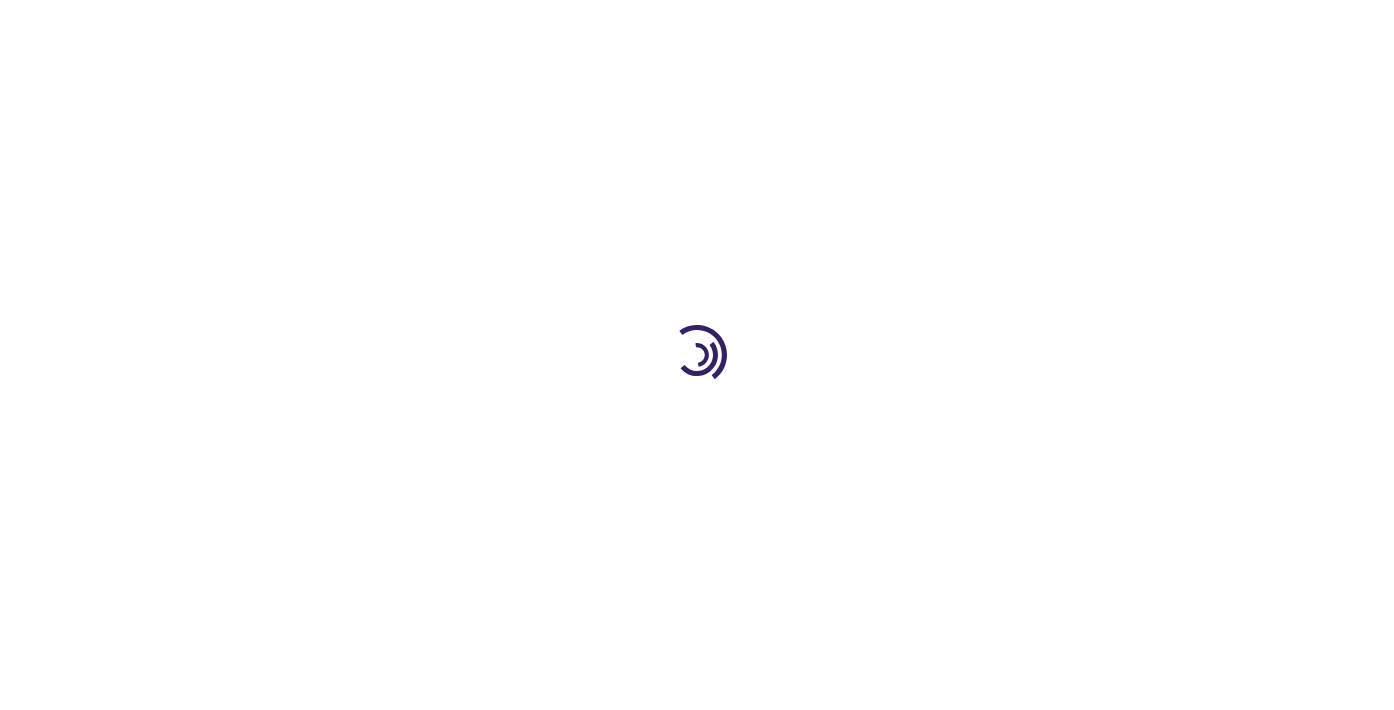 type on "0" 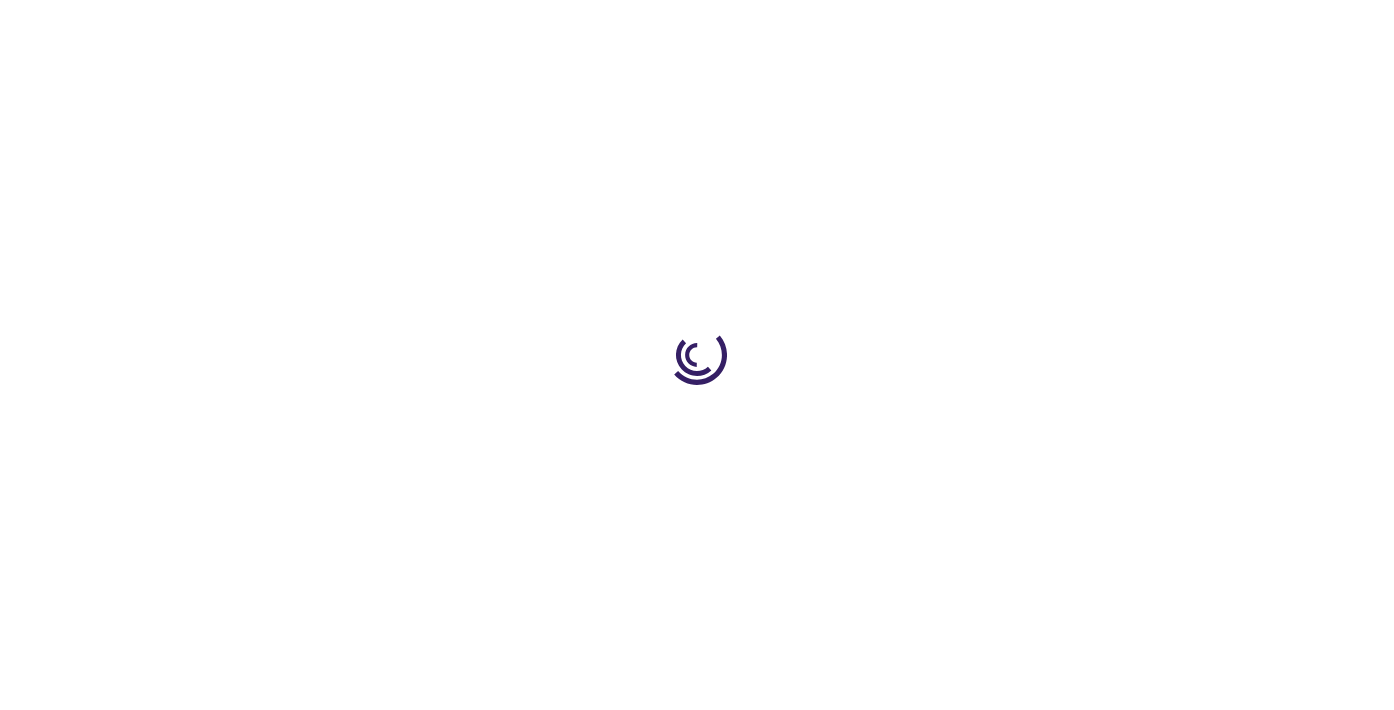scroll, scrollTop: 0, scrollLeft: 0, axis: both 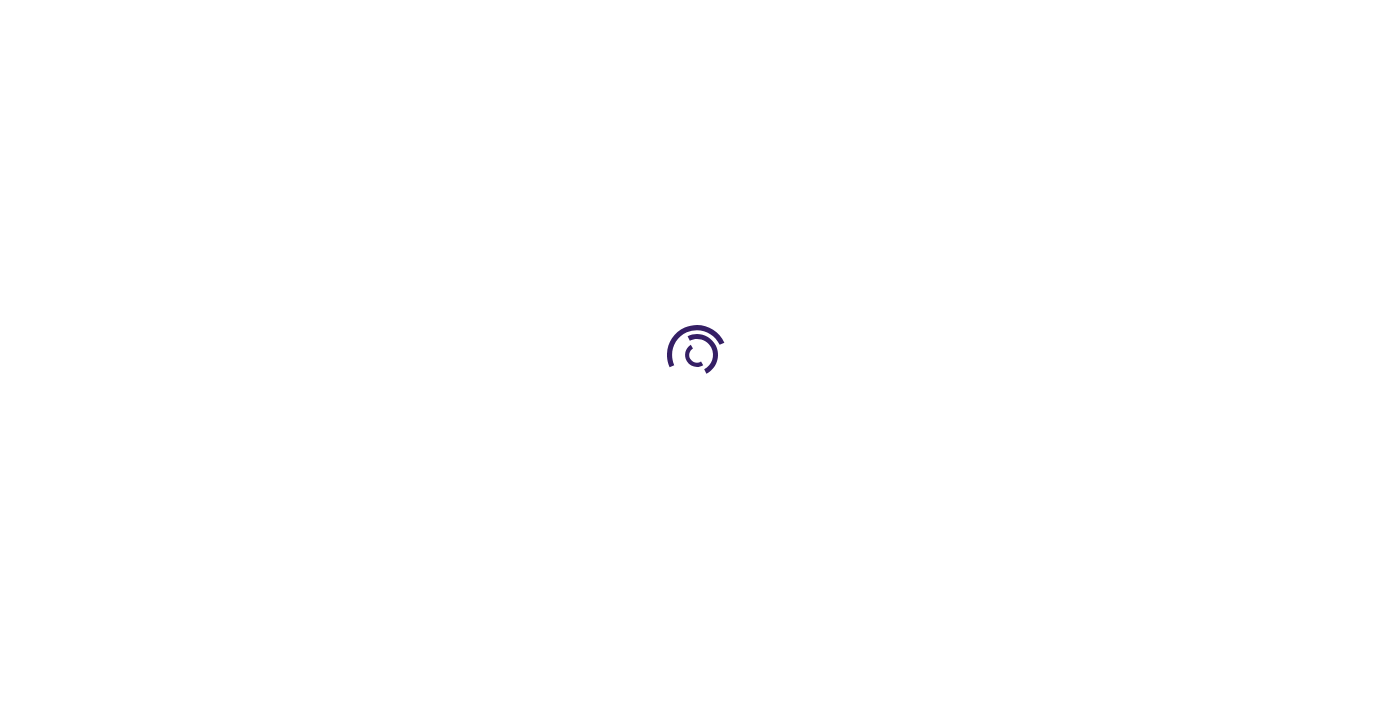 type on "0" 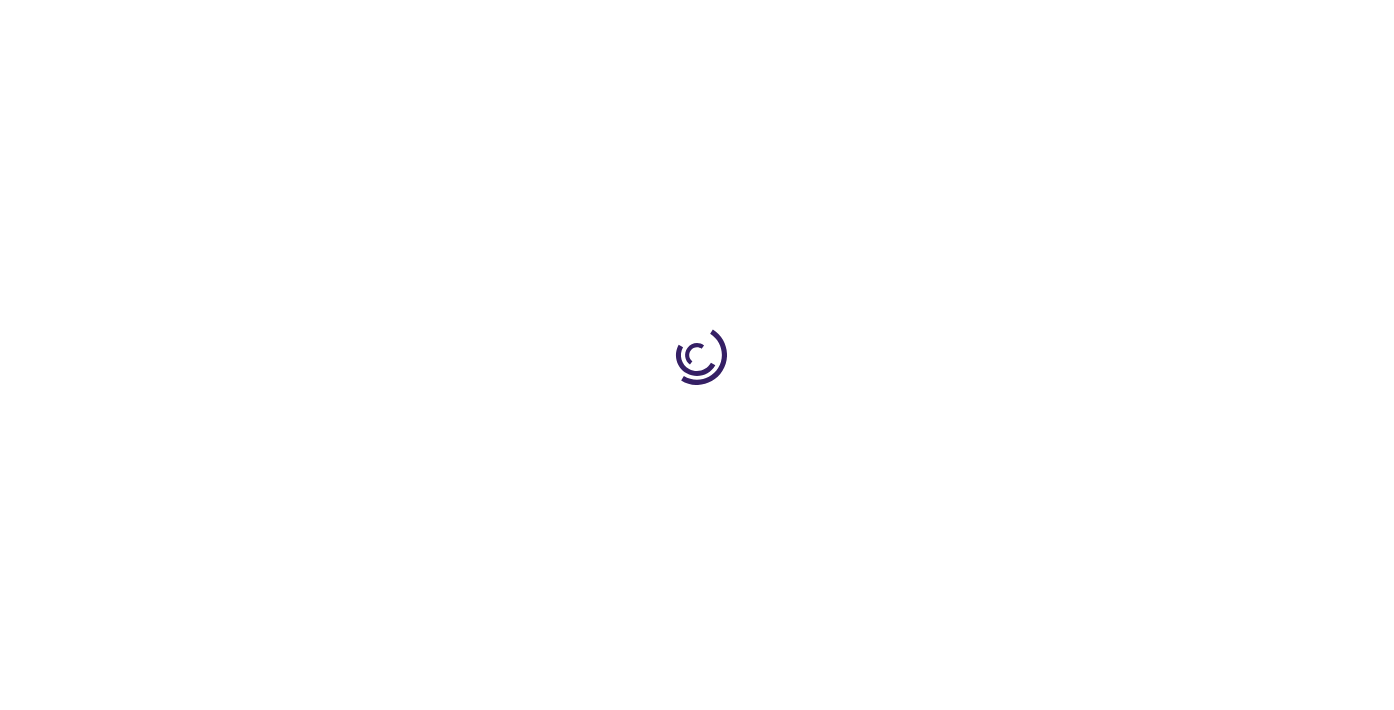 type on "0" 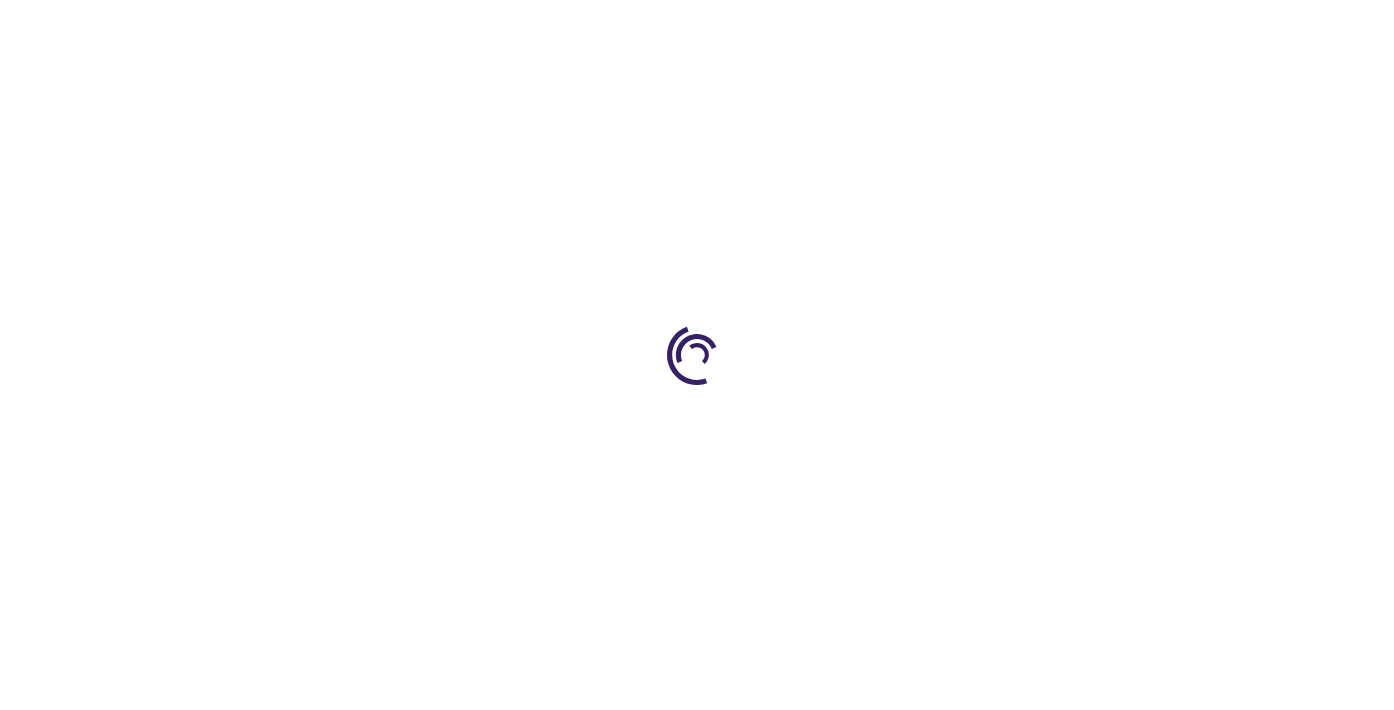 type on "0" 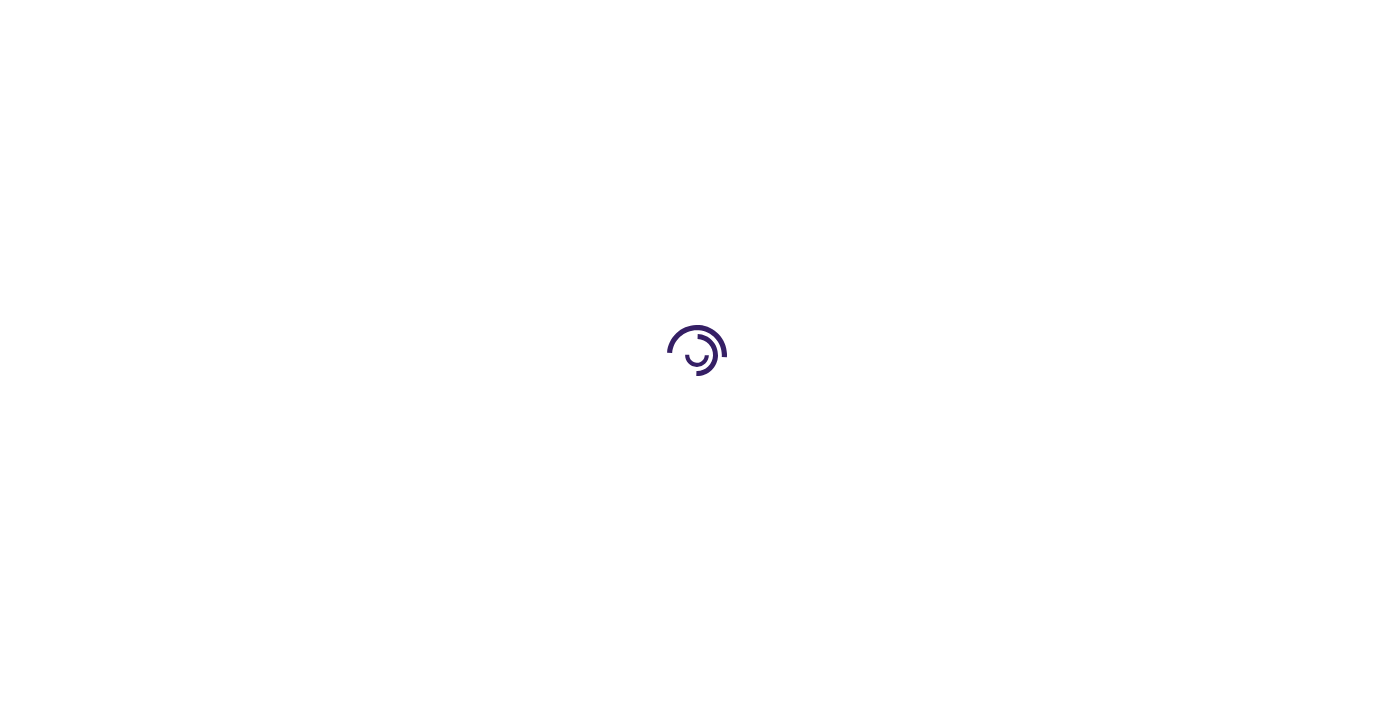 scroll, scrollTop: 0, scrollLeft: 0, axis: both 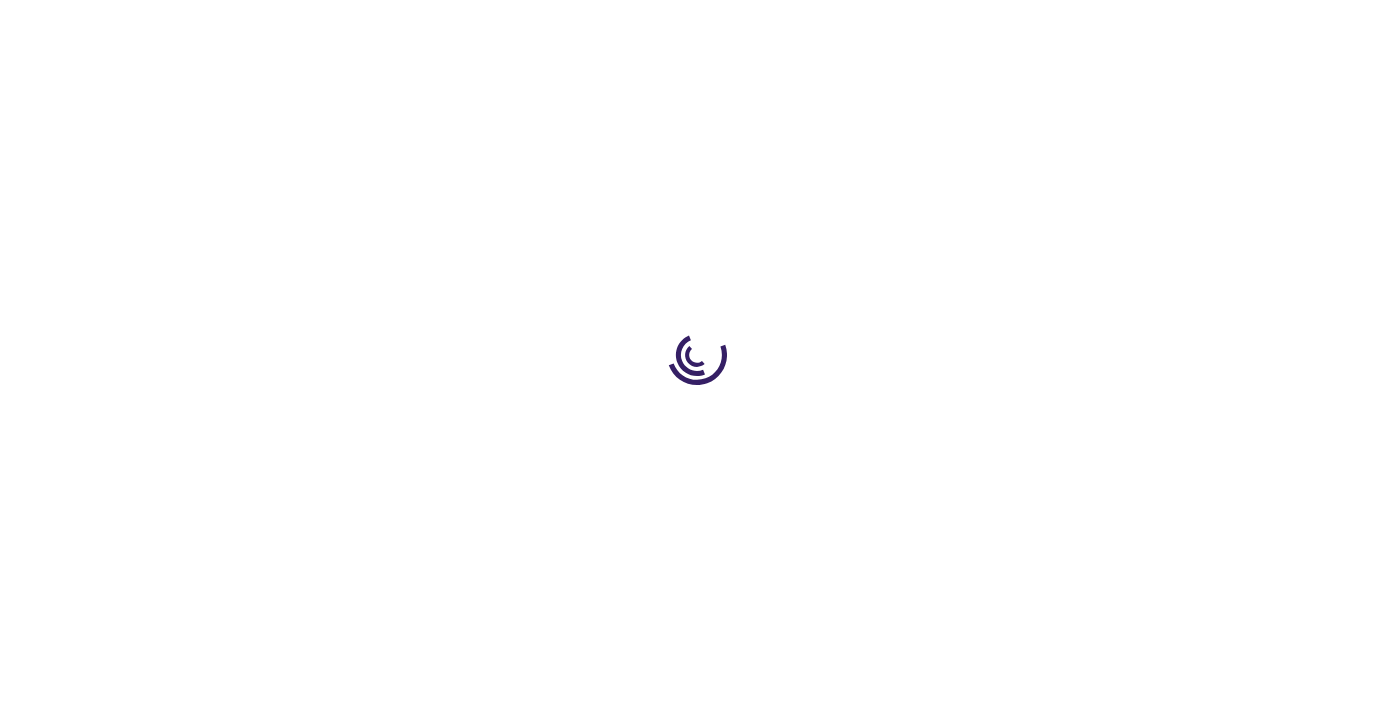 type on "0" 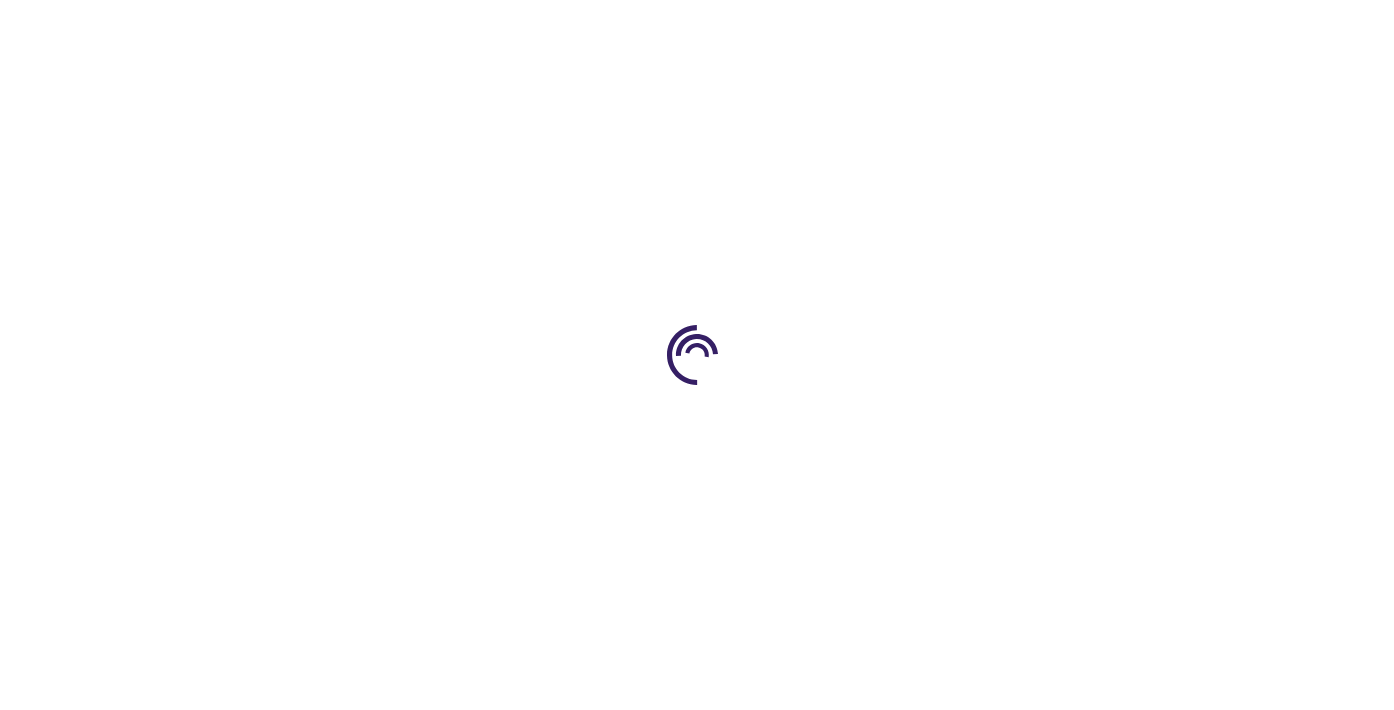 type on "0" 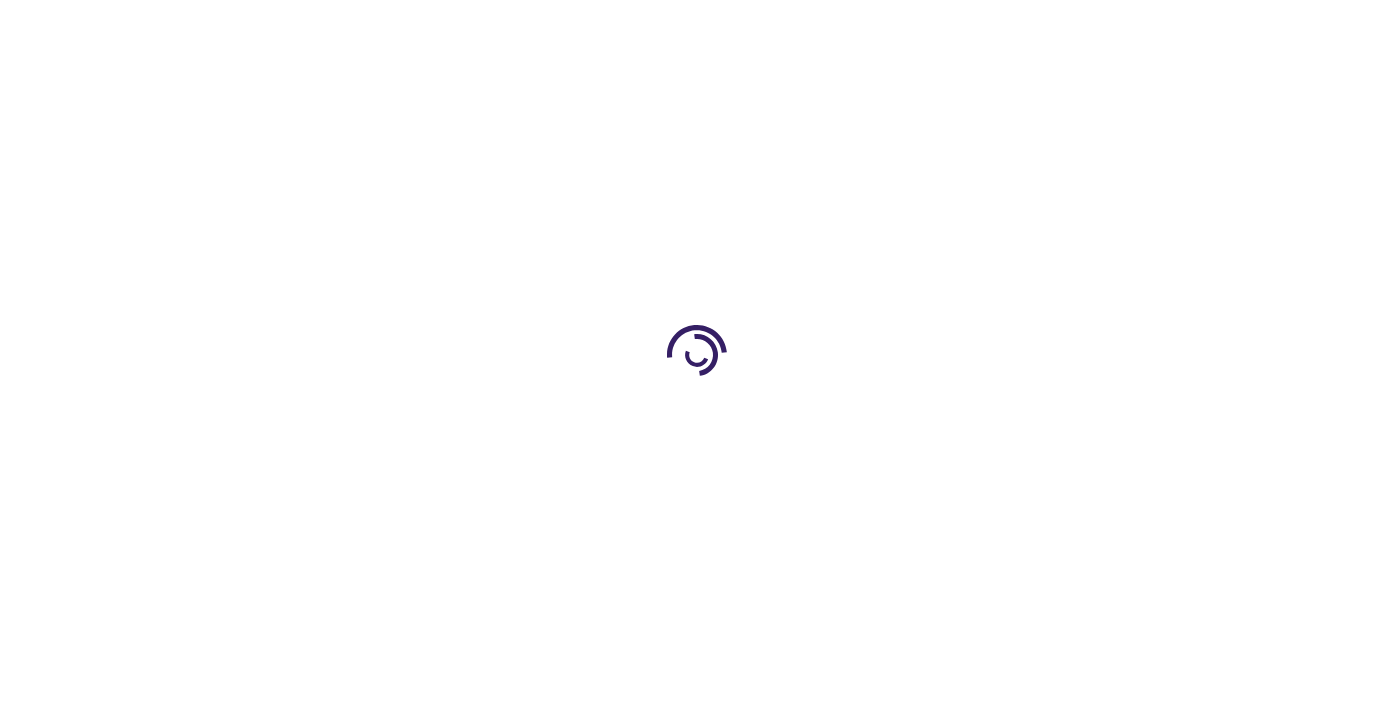 type on "0" 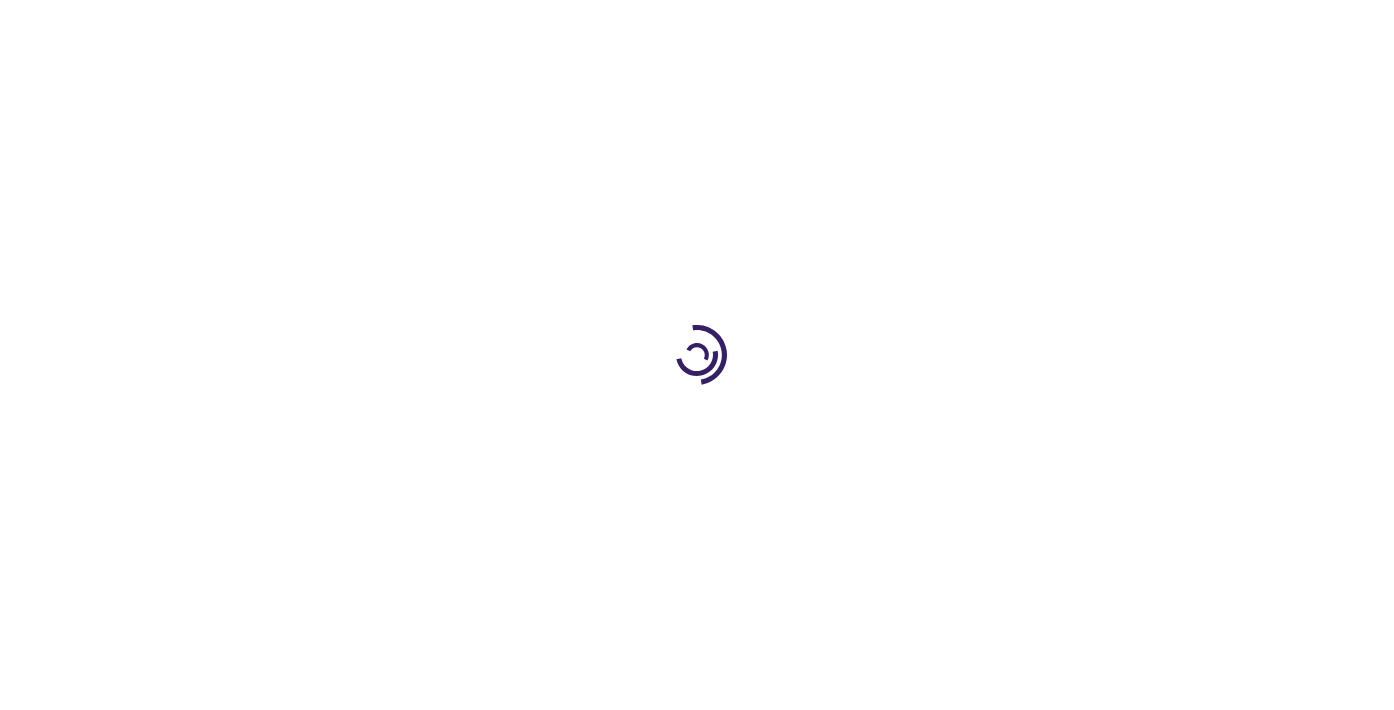 scroll, scrollTop: 0, scrollLeft: 0, axis: both 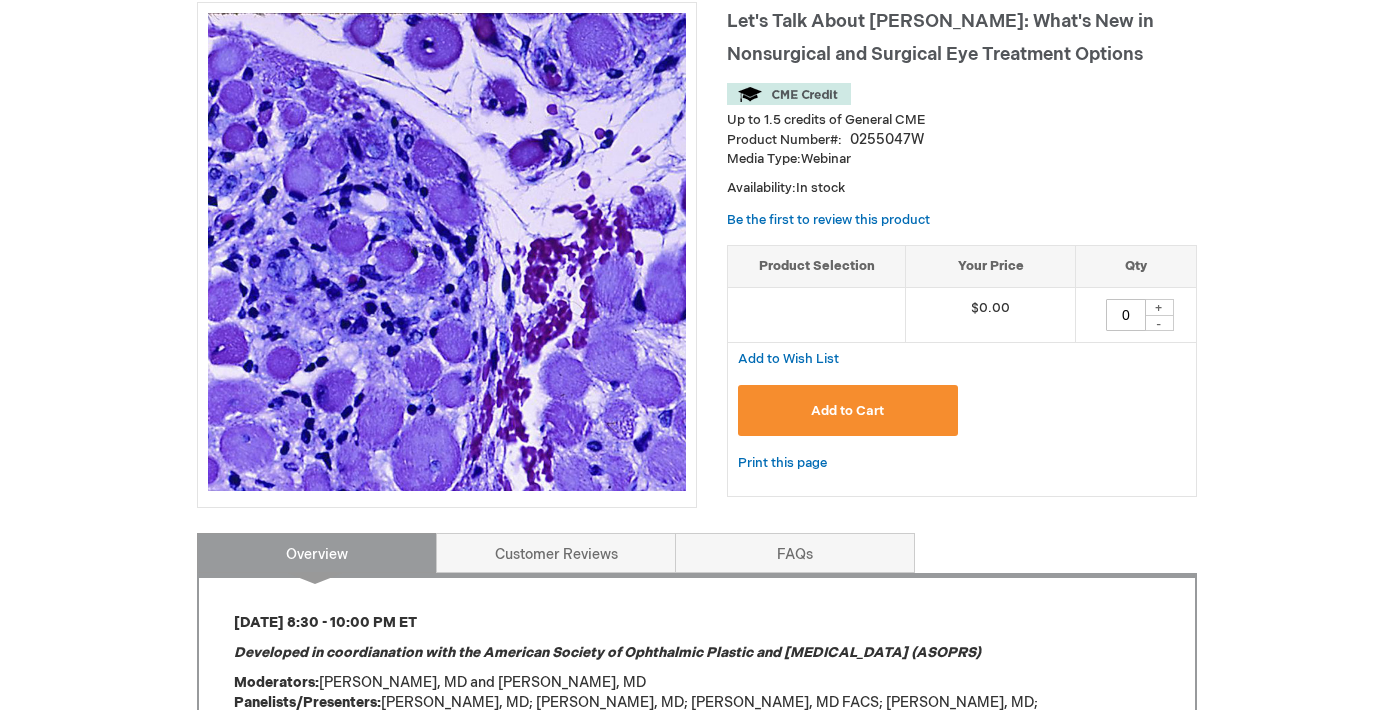 click on "Add to Cart" at bounding box center [848, 410] 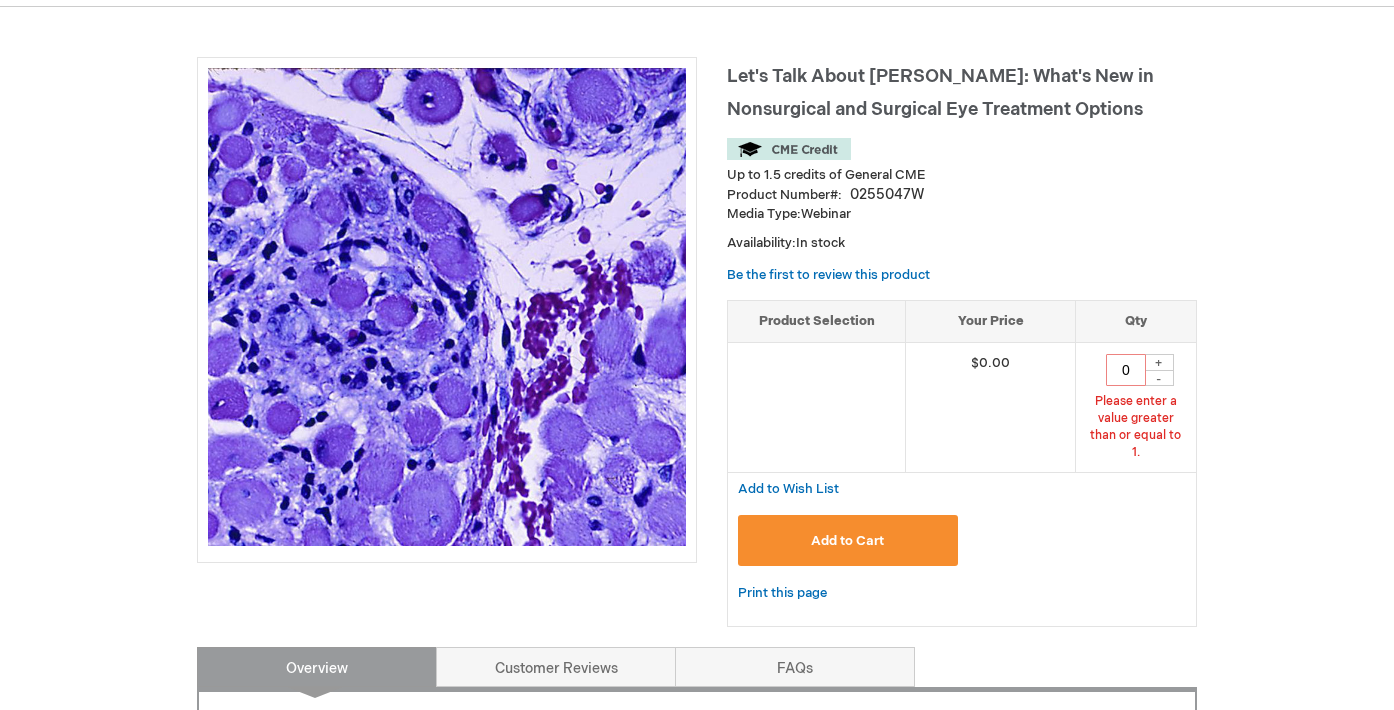 scroll, scrollTop: 237, scrollLeft: 0, axis: vertical 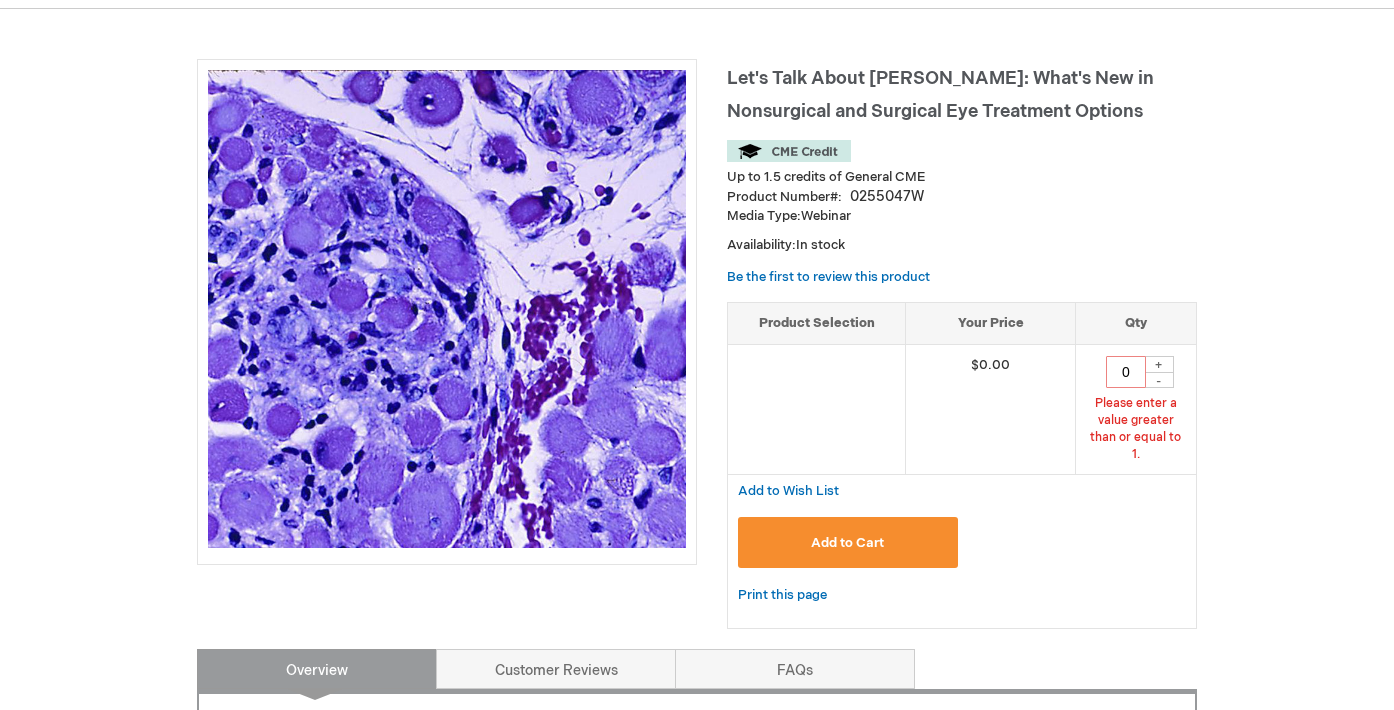 click on "+
-" at bounding box center [1159, 371] 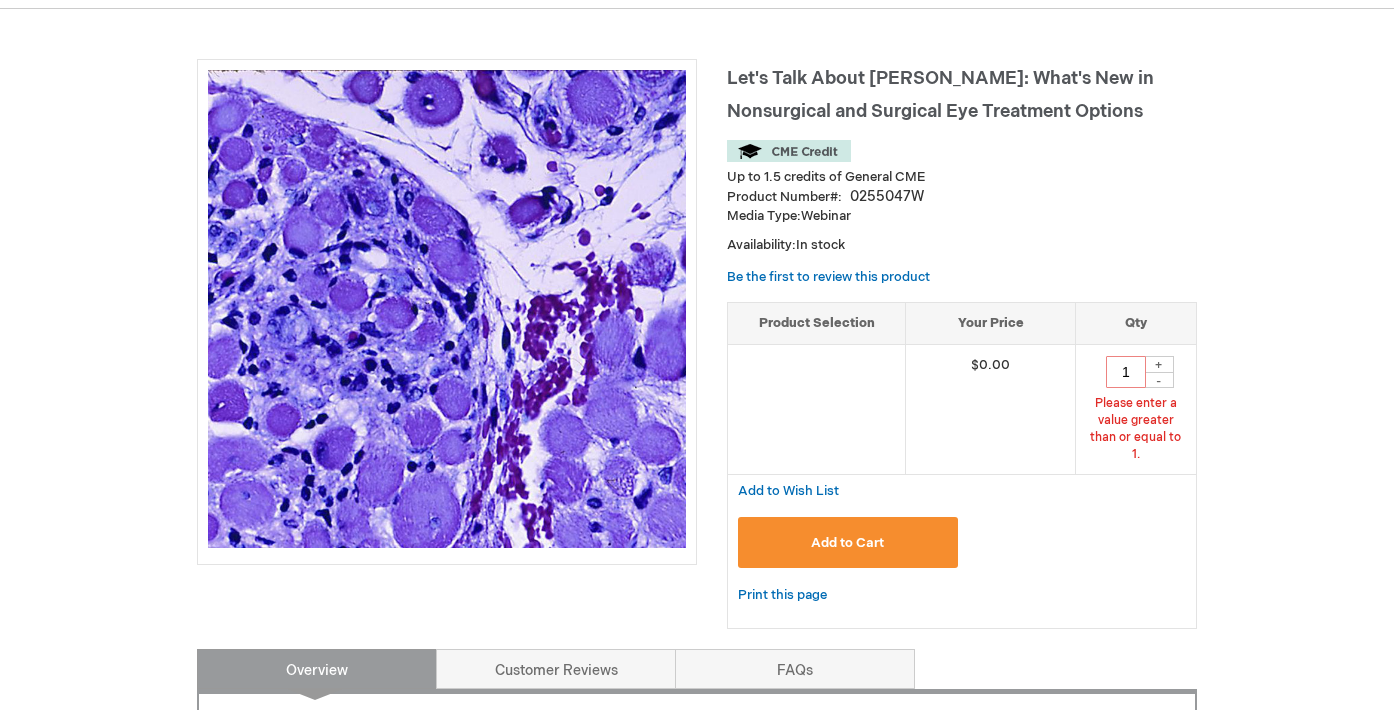 click on "Add to Cart" at bounding box center [848, 542] 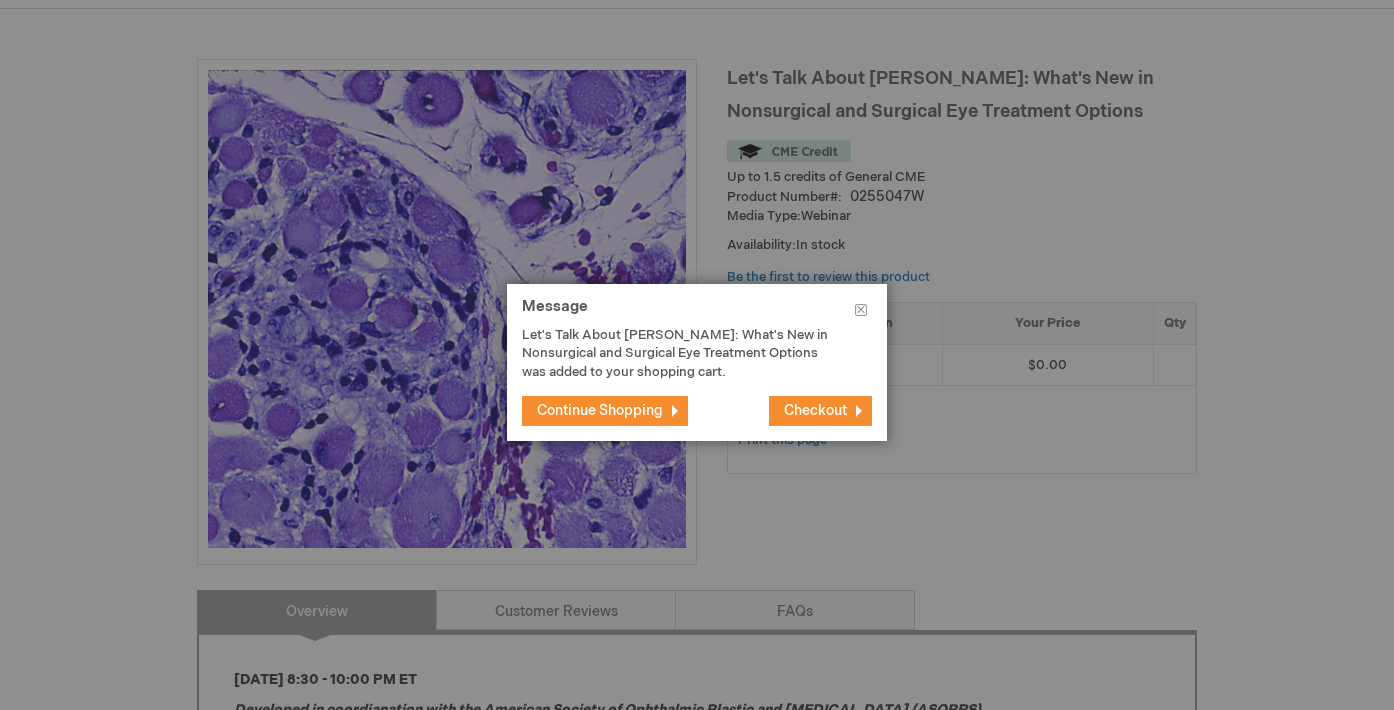 click on "Checkout" at bounding box center [815, 410] 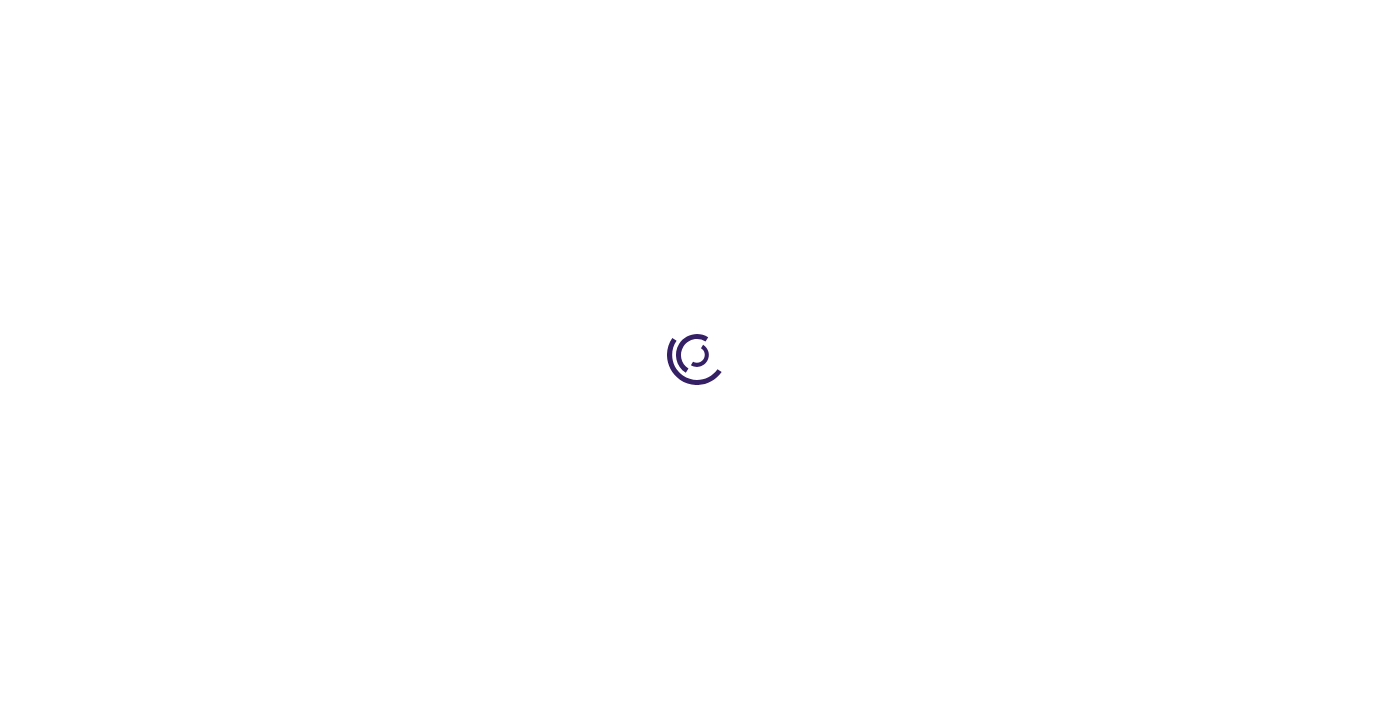 scroll, scrollTop: 0, scrollLeft: 0, axis: both 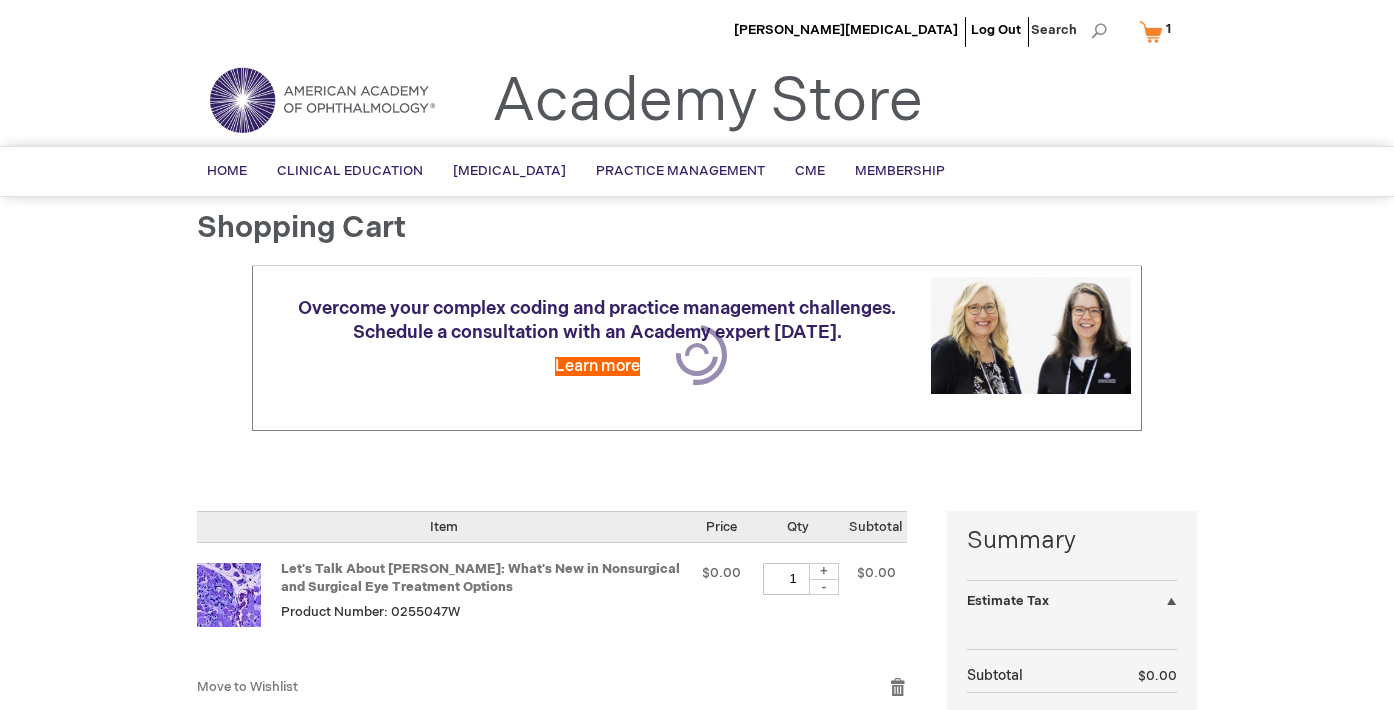 select on "US" 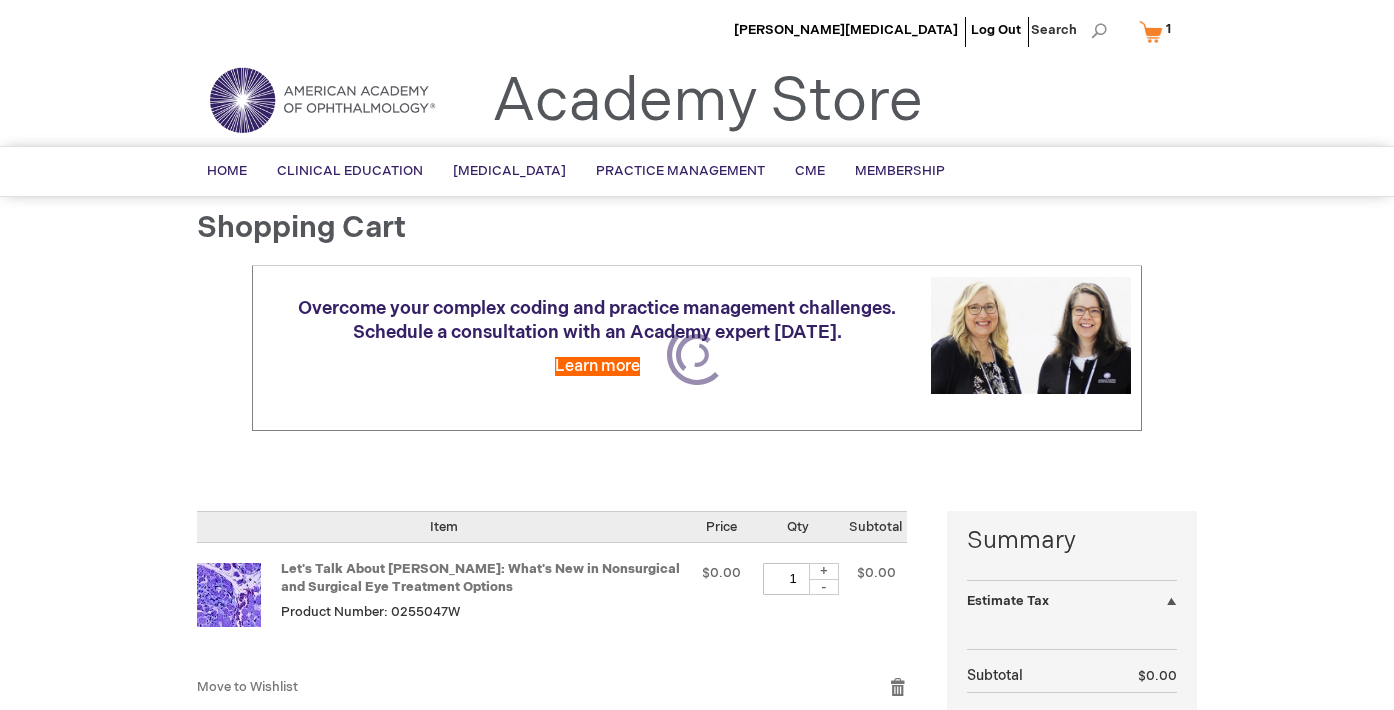 select on "43" 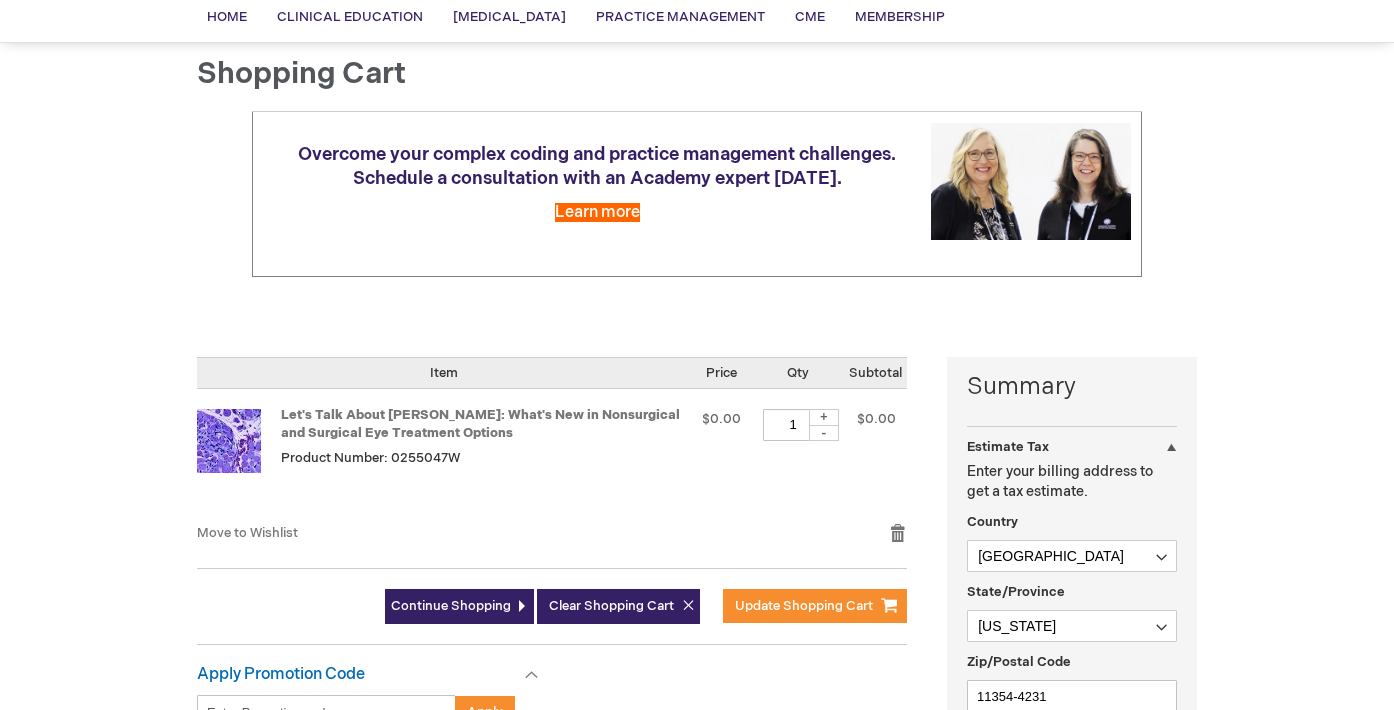 scroll, scrollTop: 303, scrollLeft: 0, axis: vertical 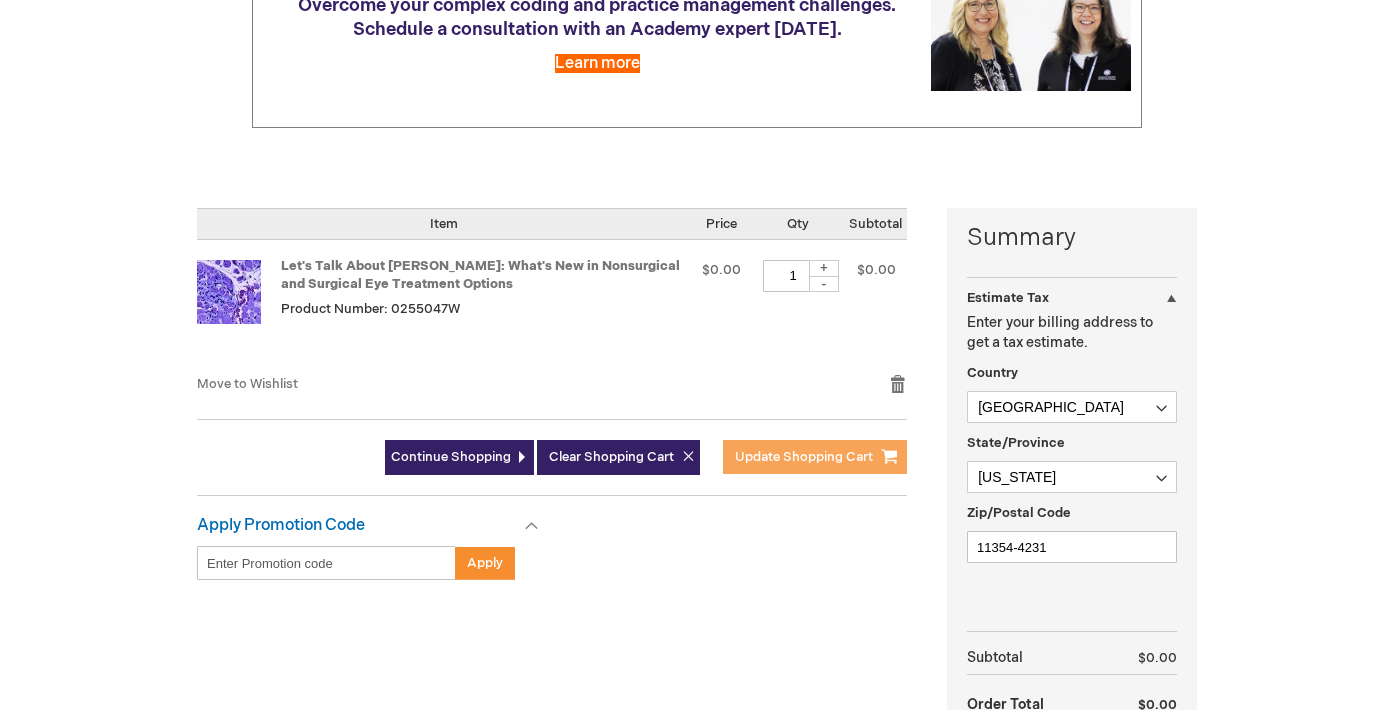 click on "Update Shopping Cart" at bounding box center [815, 457] 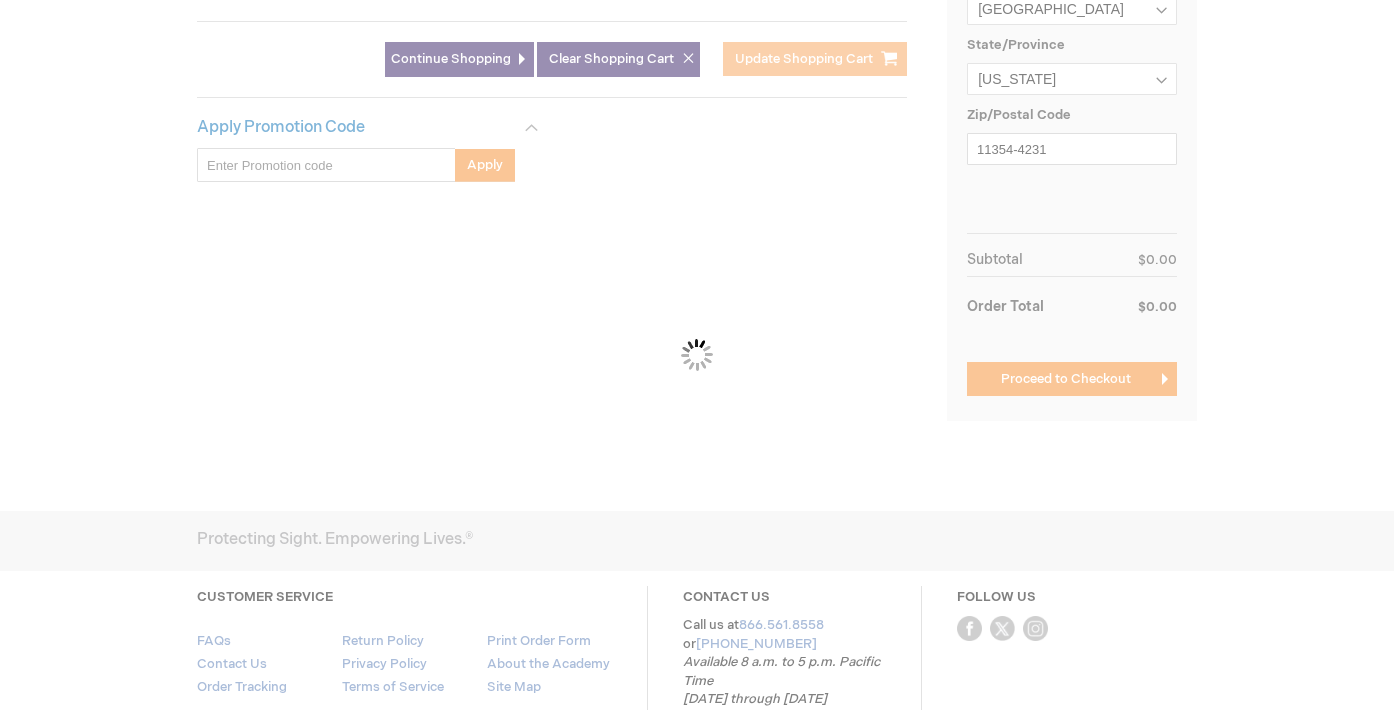 scroll, scrollTop: 819, scrollLeft: 0, axis: vertical 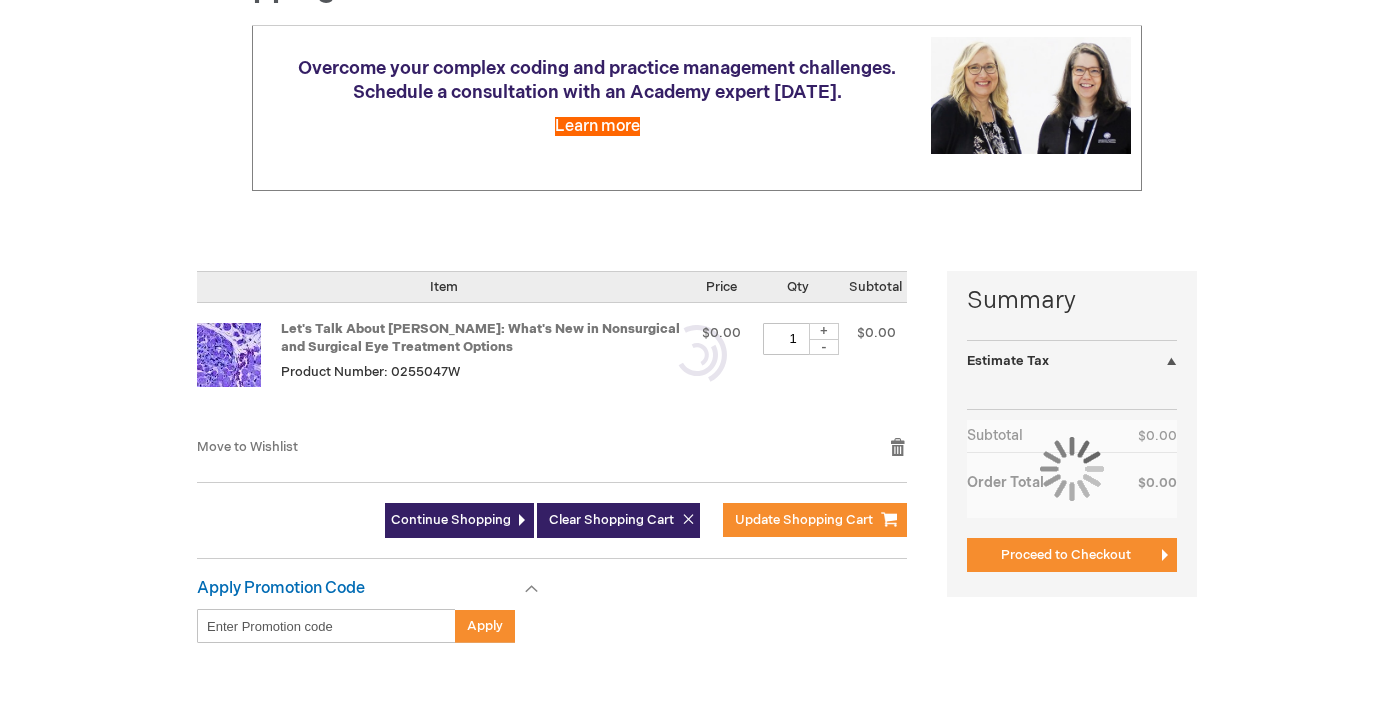 select on "US" 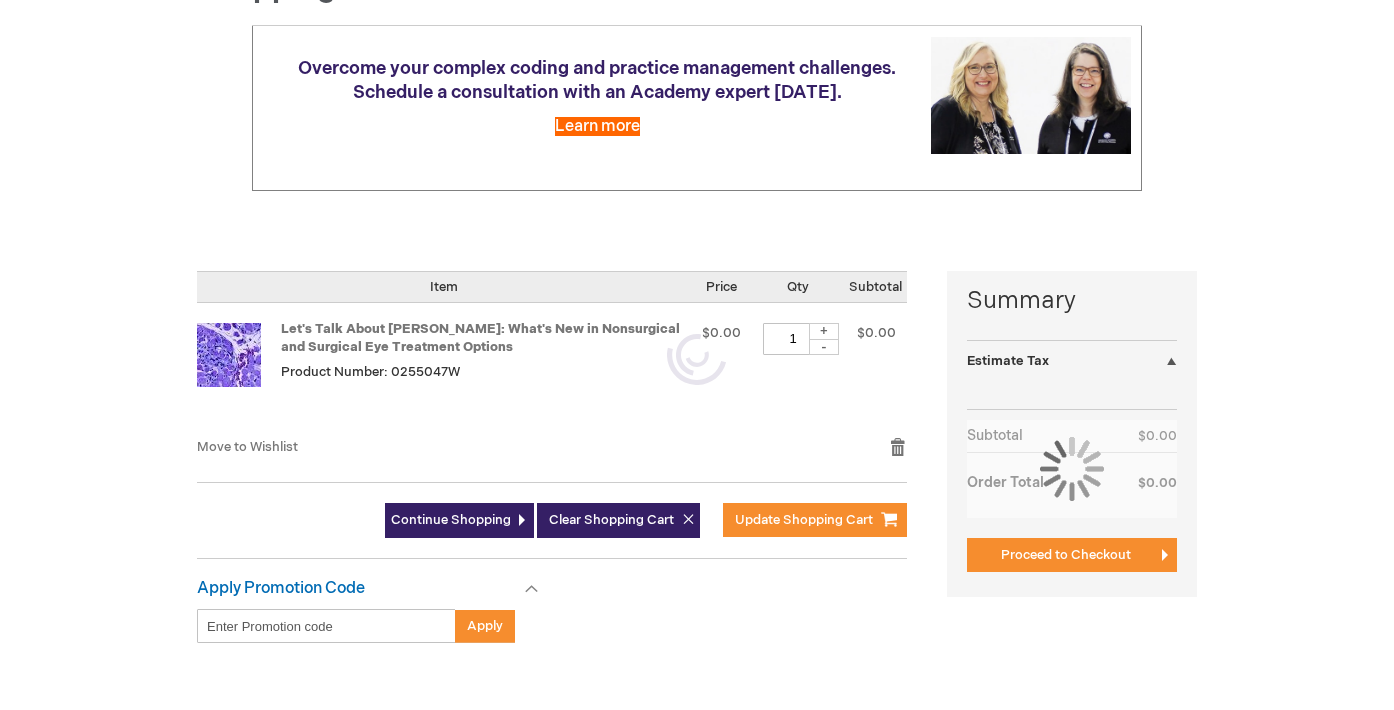 select on "43" 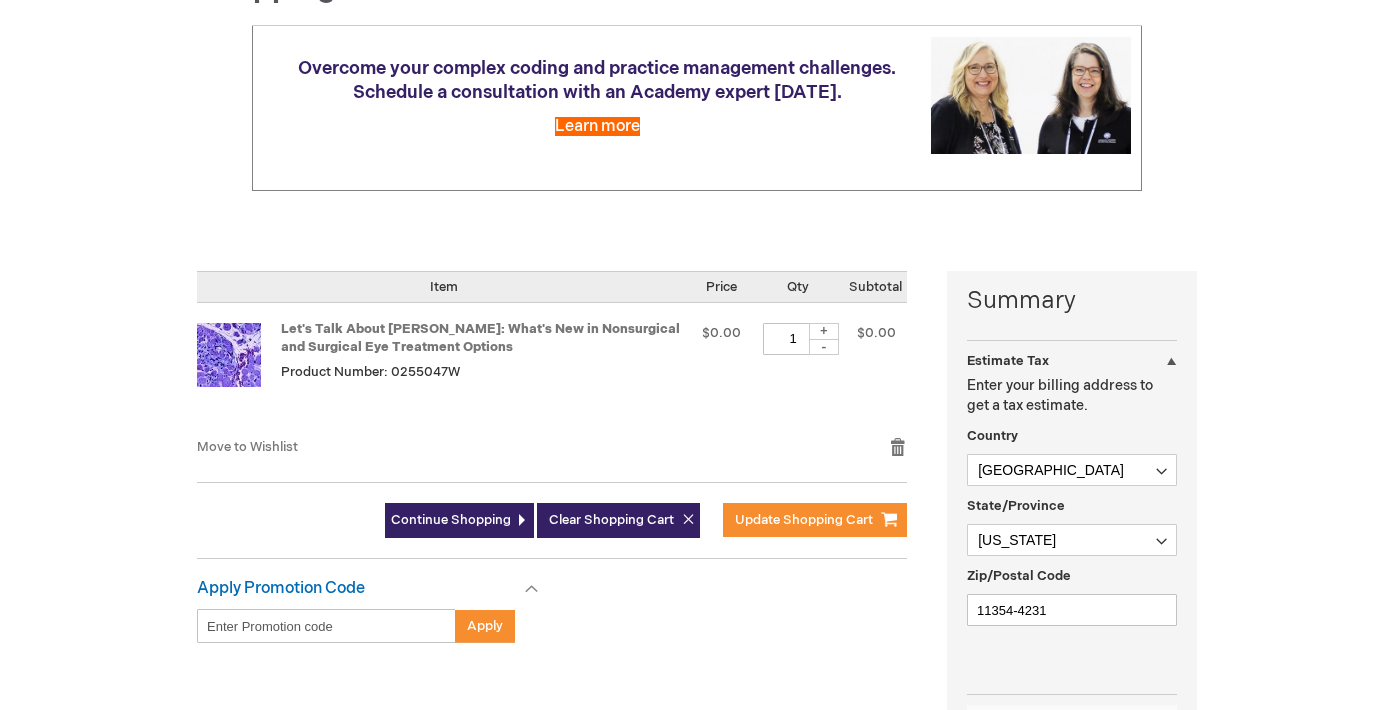 scroll, scrollTop: 819, scrollLeft: 0, axis: vertical 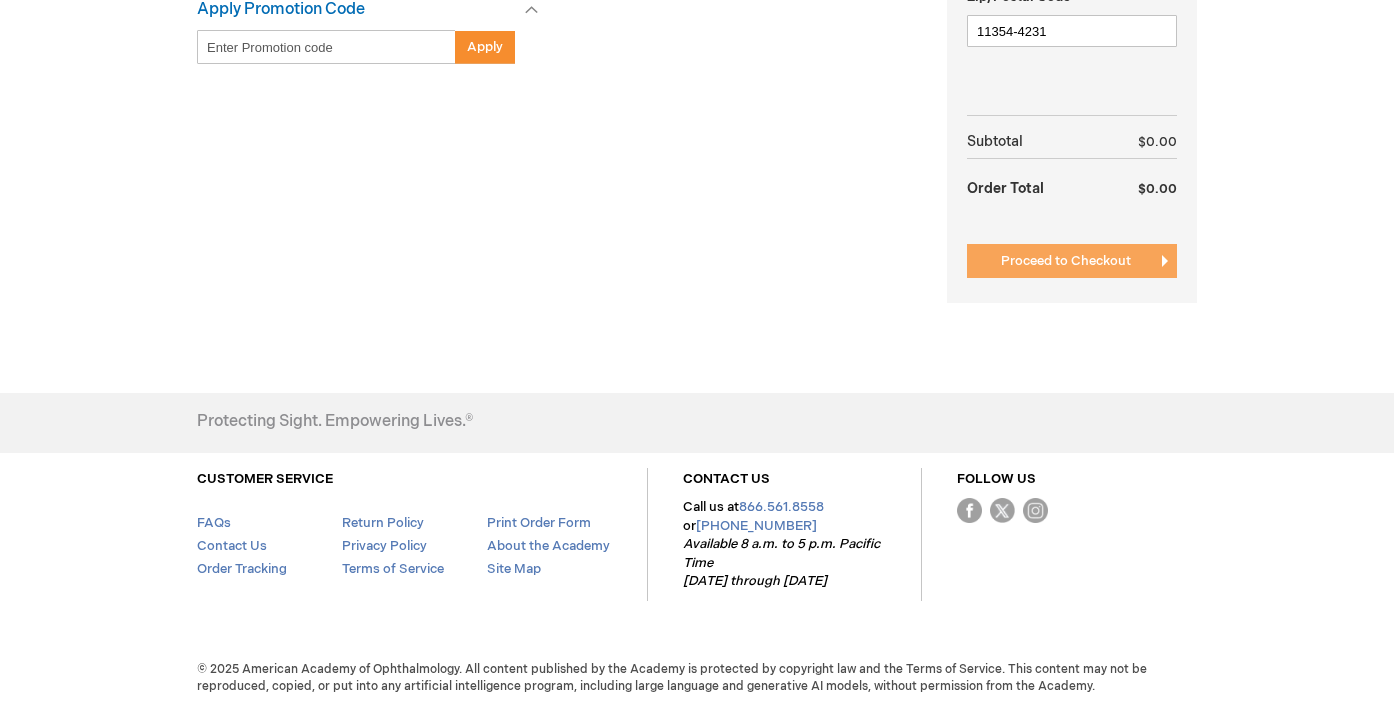 click on "Proceed to Checkout" at bounding box center (1066, 261) 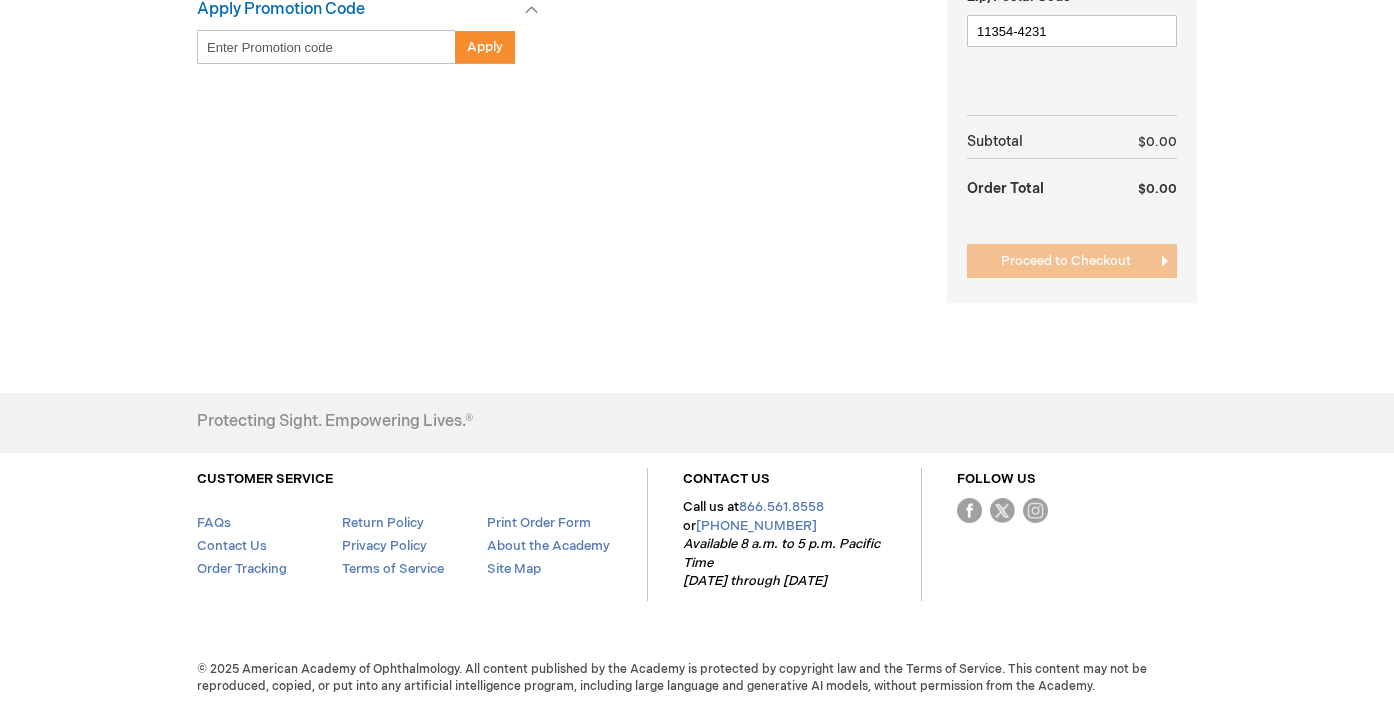 click at bounding box center [0, -109] 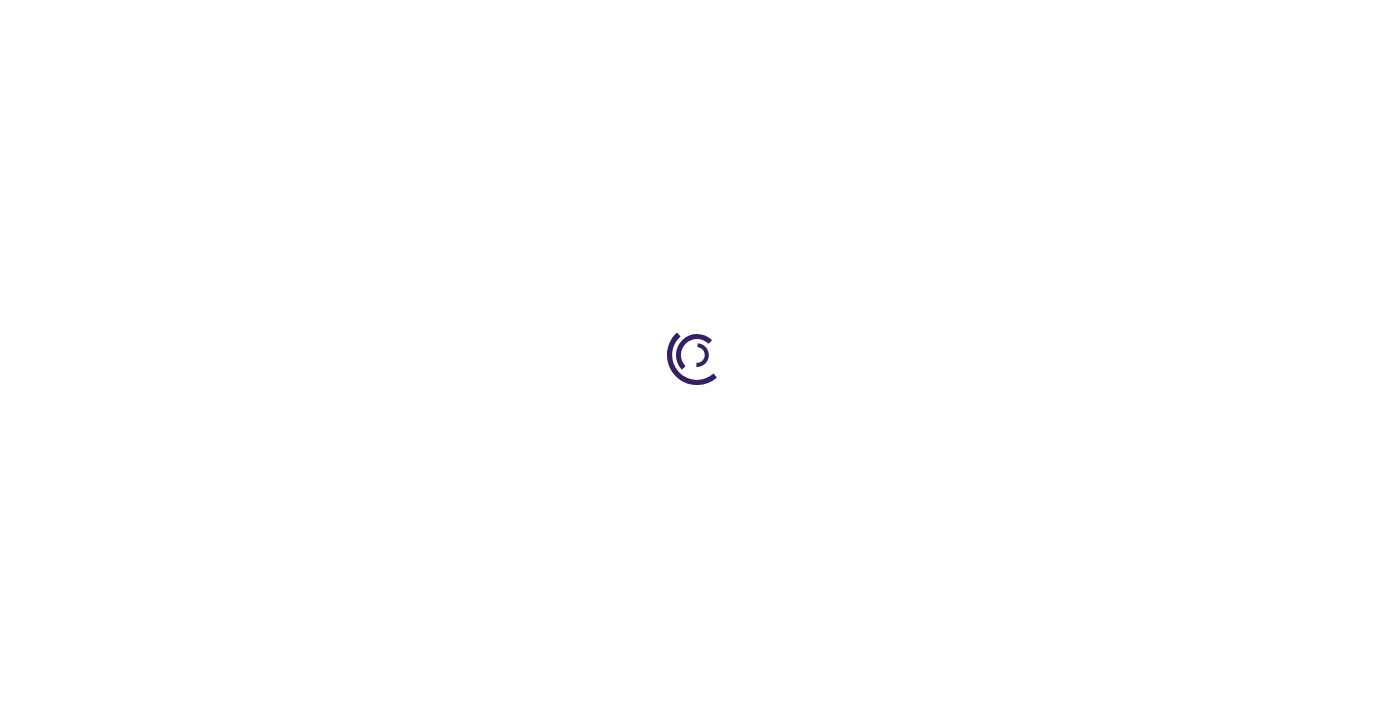 scroll, scrollTop: 0, scrollLeft: 0, axis: both 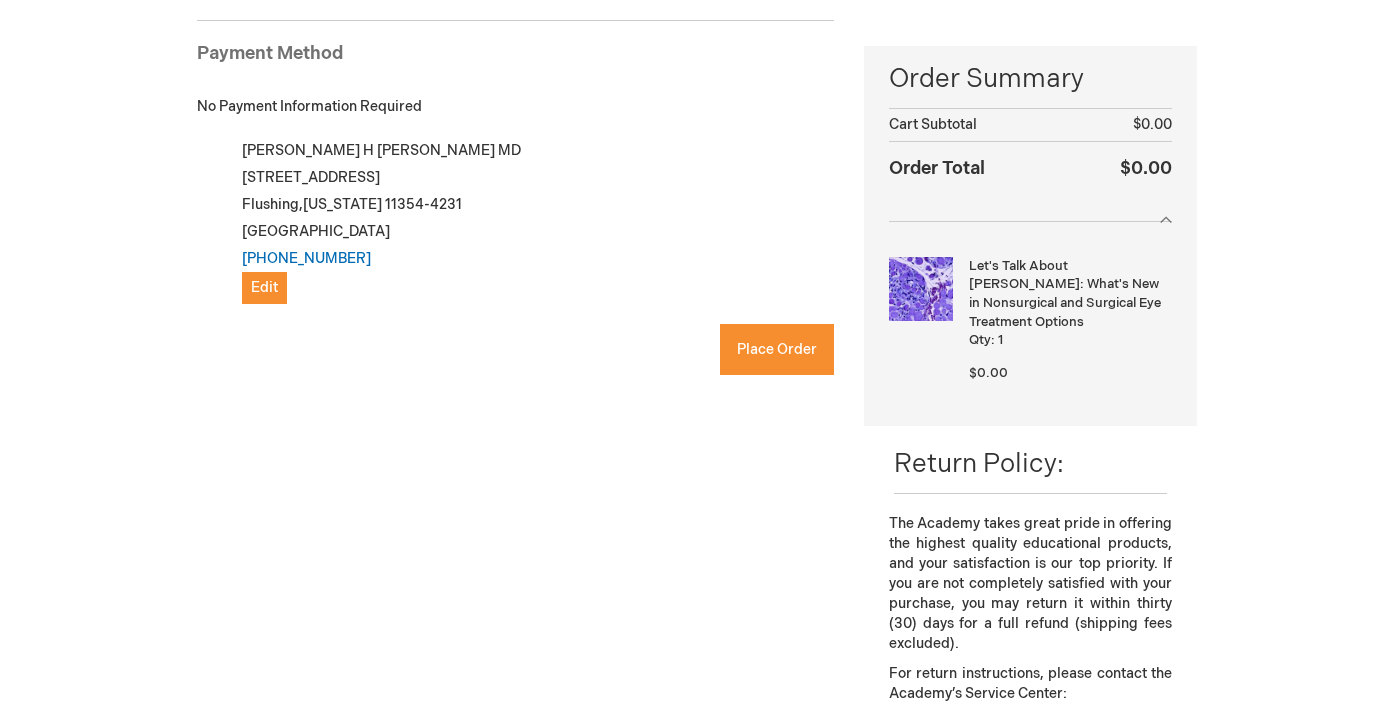 checkbox on "true" 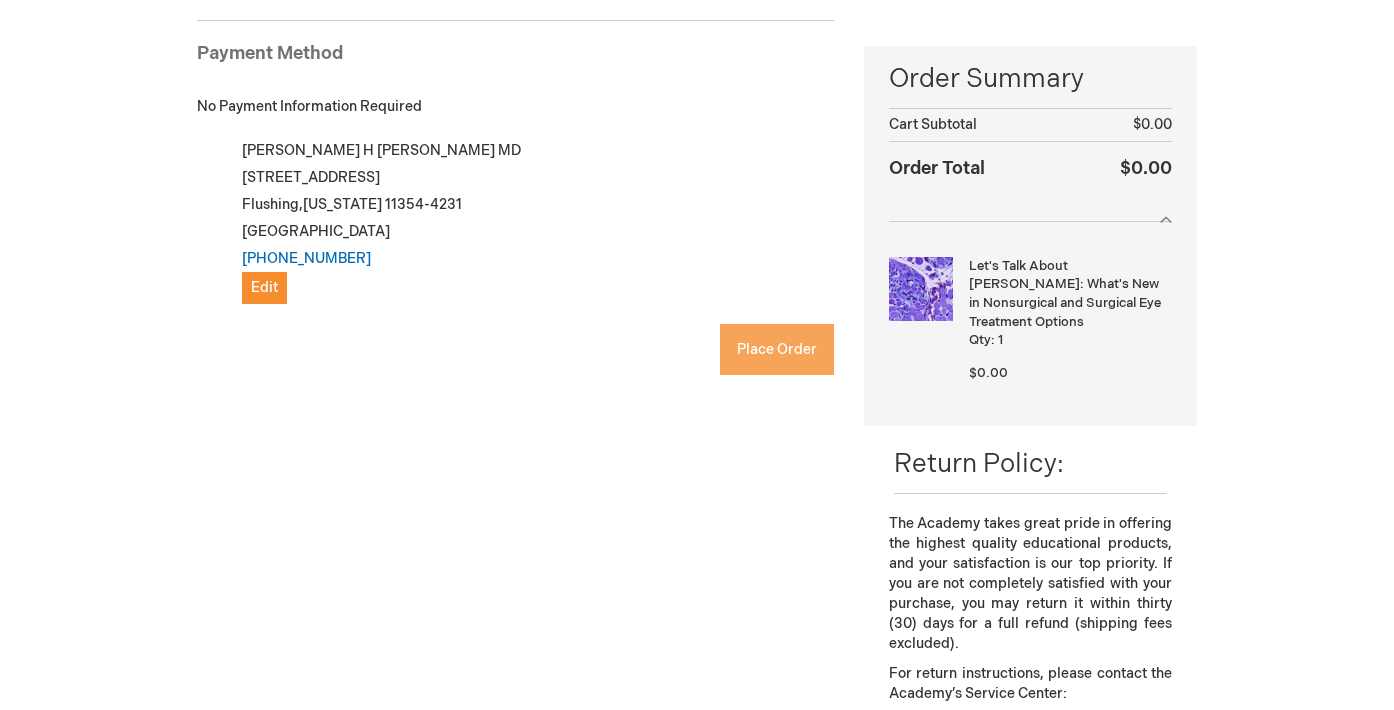 click on "Place Order" at bounding box center [777, 349] 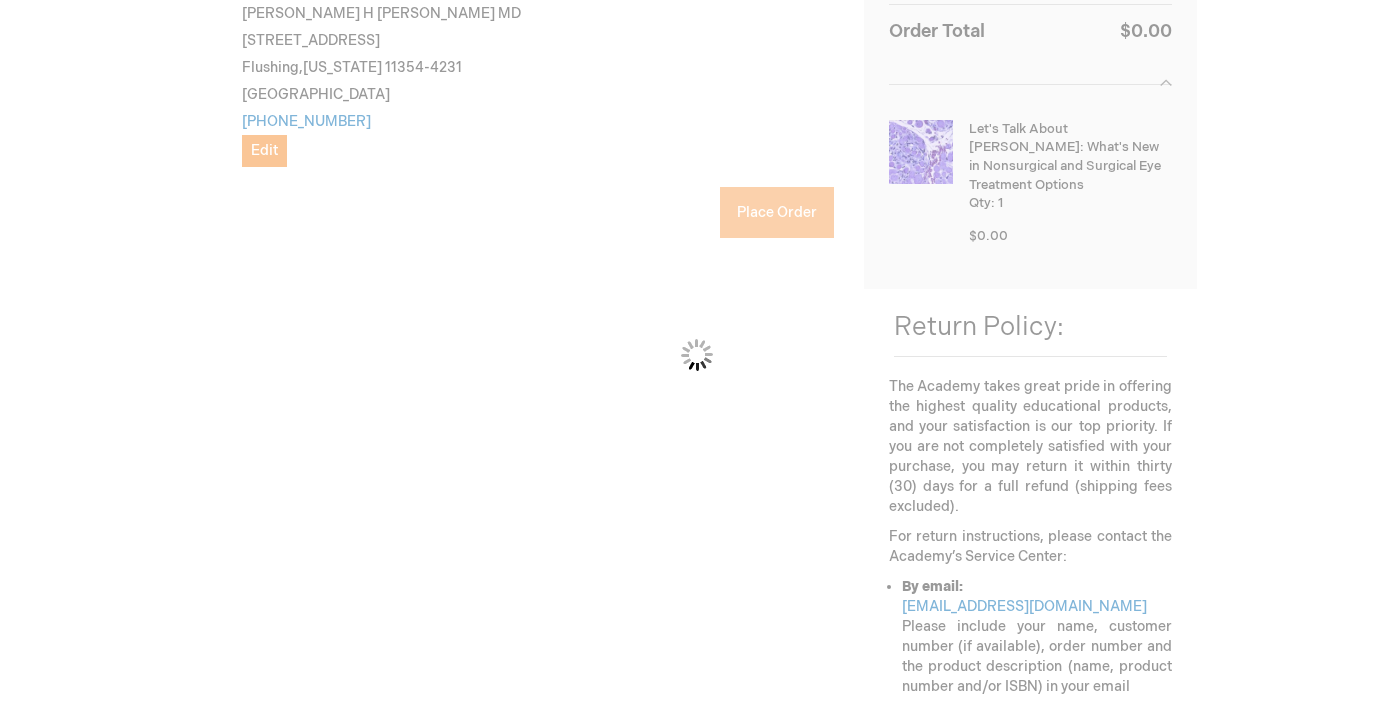 scroll, scrollTop: 414, scrollLeft: 0, axis: vertical 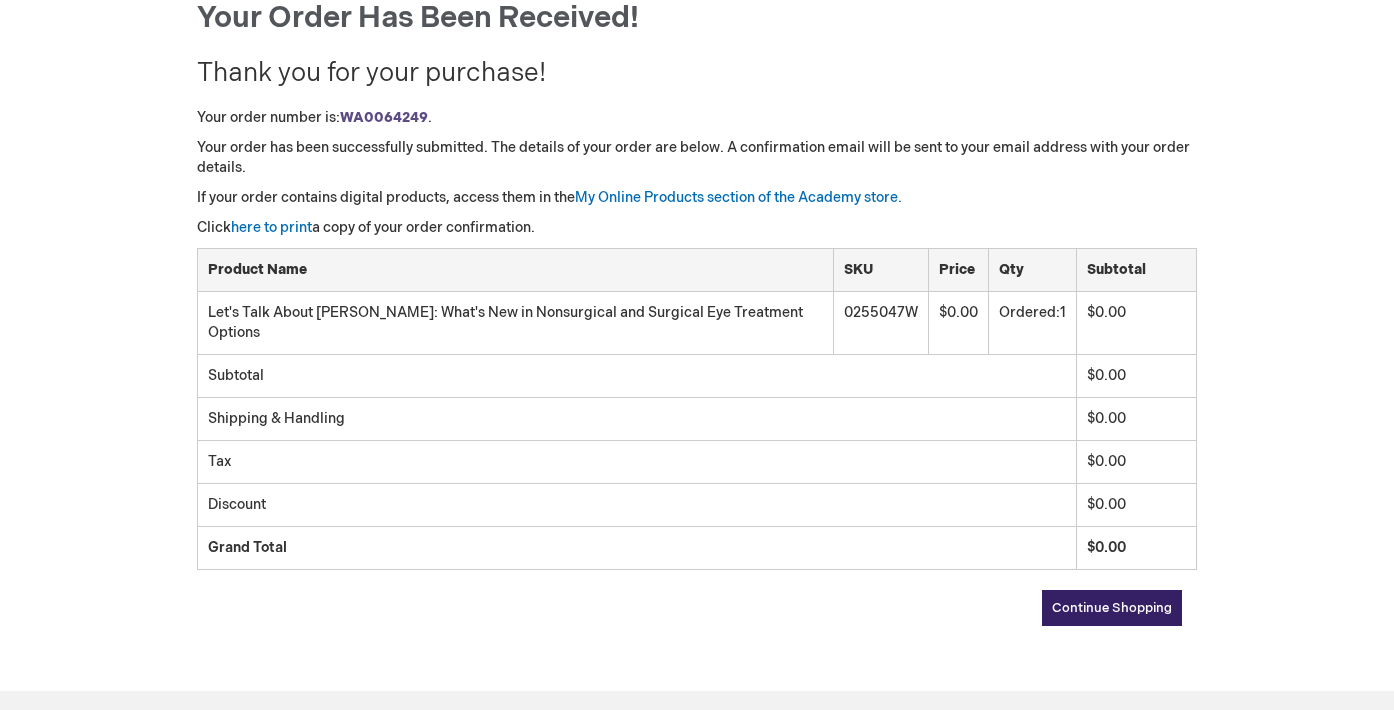 click on "Continue Shopping" at bounding box center (1112, 608) 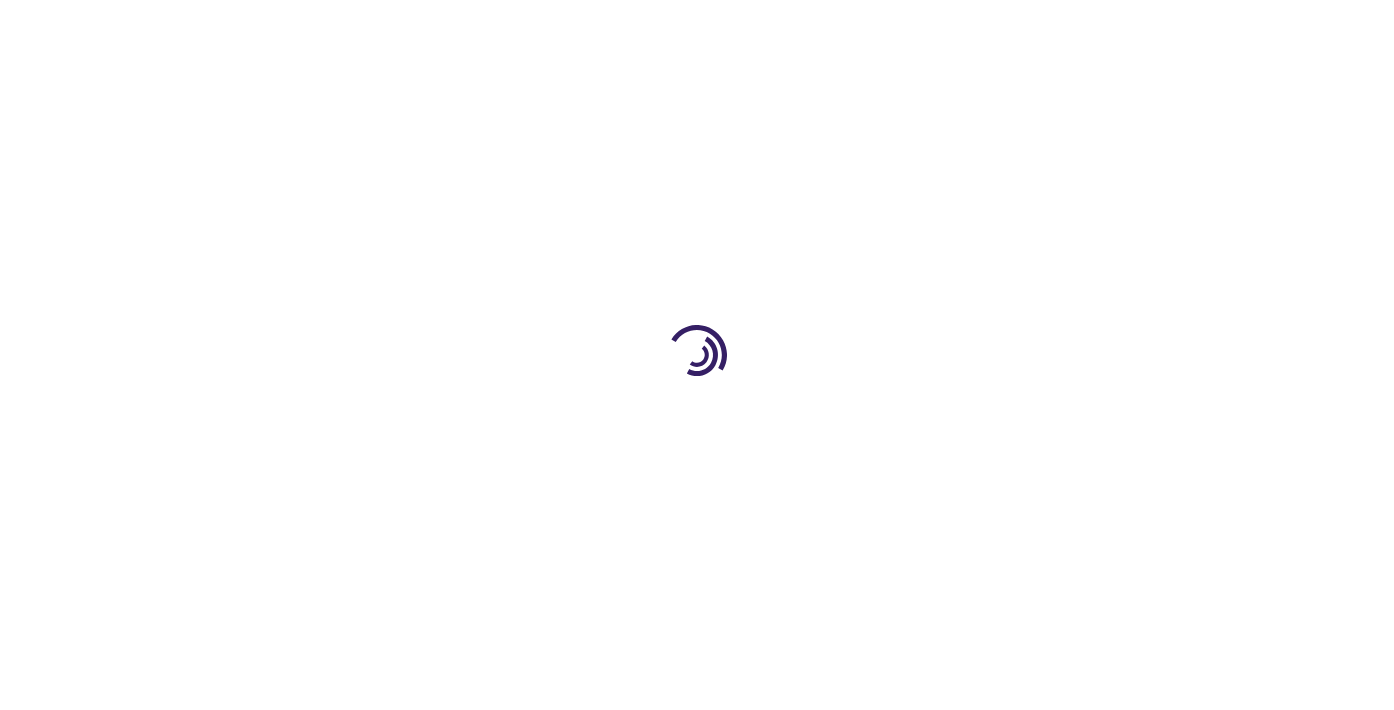 scroll, scrollTop: 0, scrollLeft: 0, axis: both 